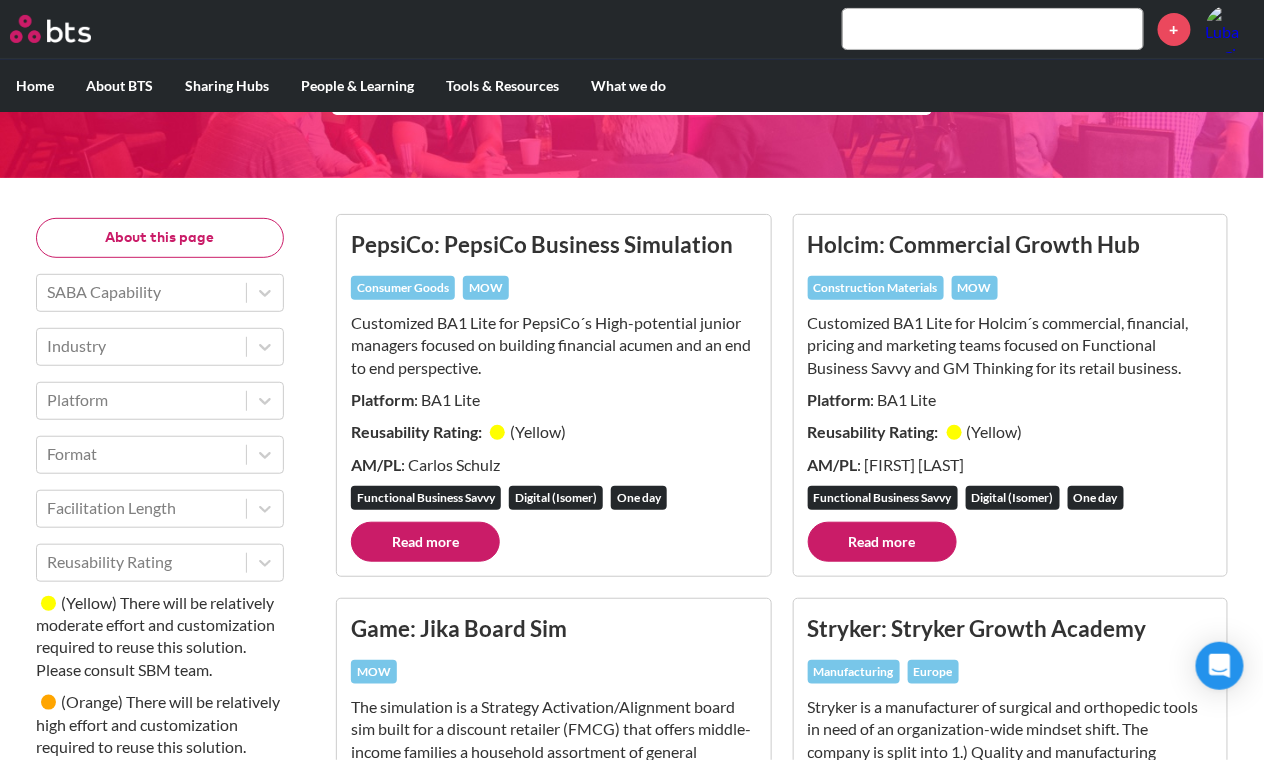 scroll, scrollTop: 156, scrollLeft: 0, axis: vertical 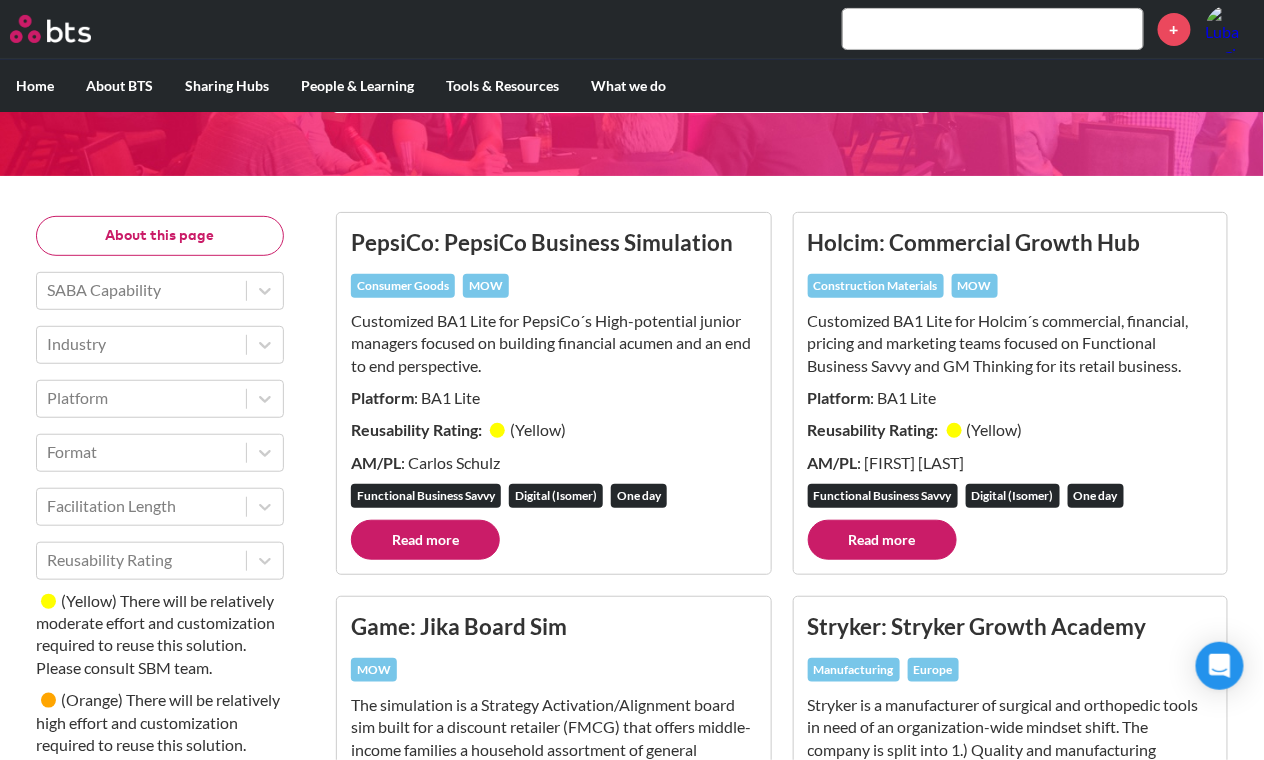 click on "Read more" at bounding box center (425, 540) 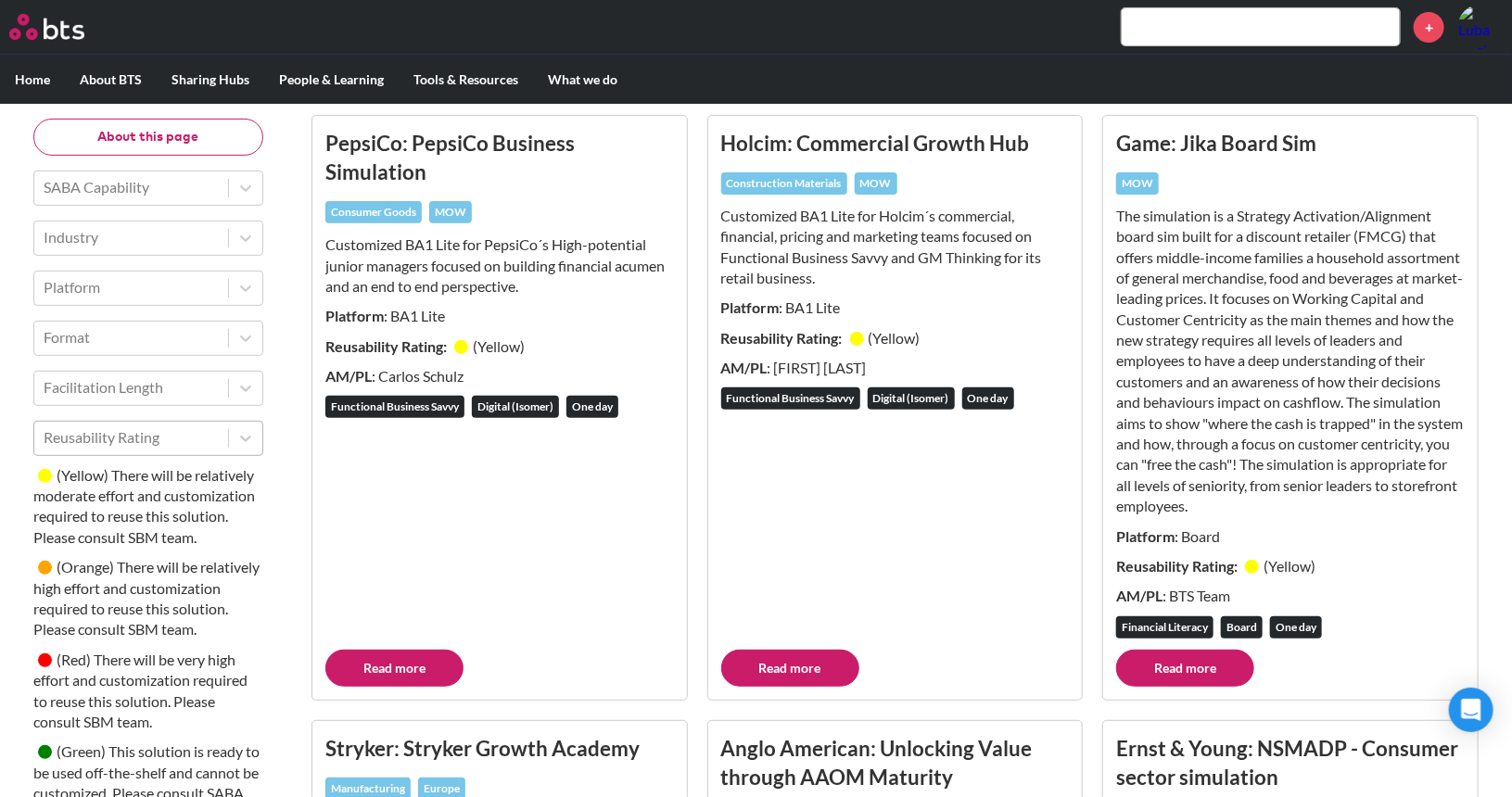 scroll, scrollTop: 0, scrollLeft: 0, axis: both 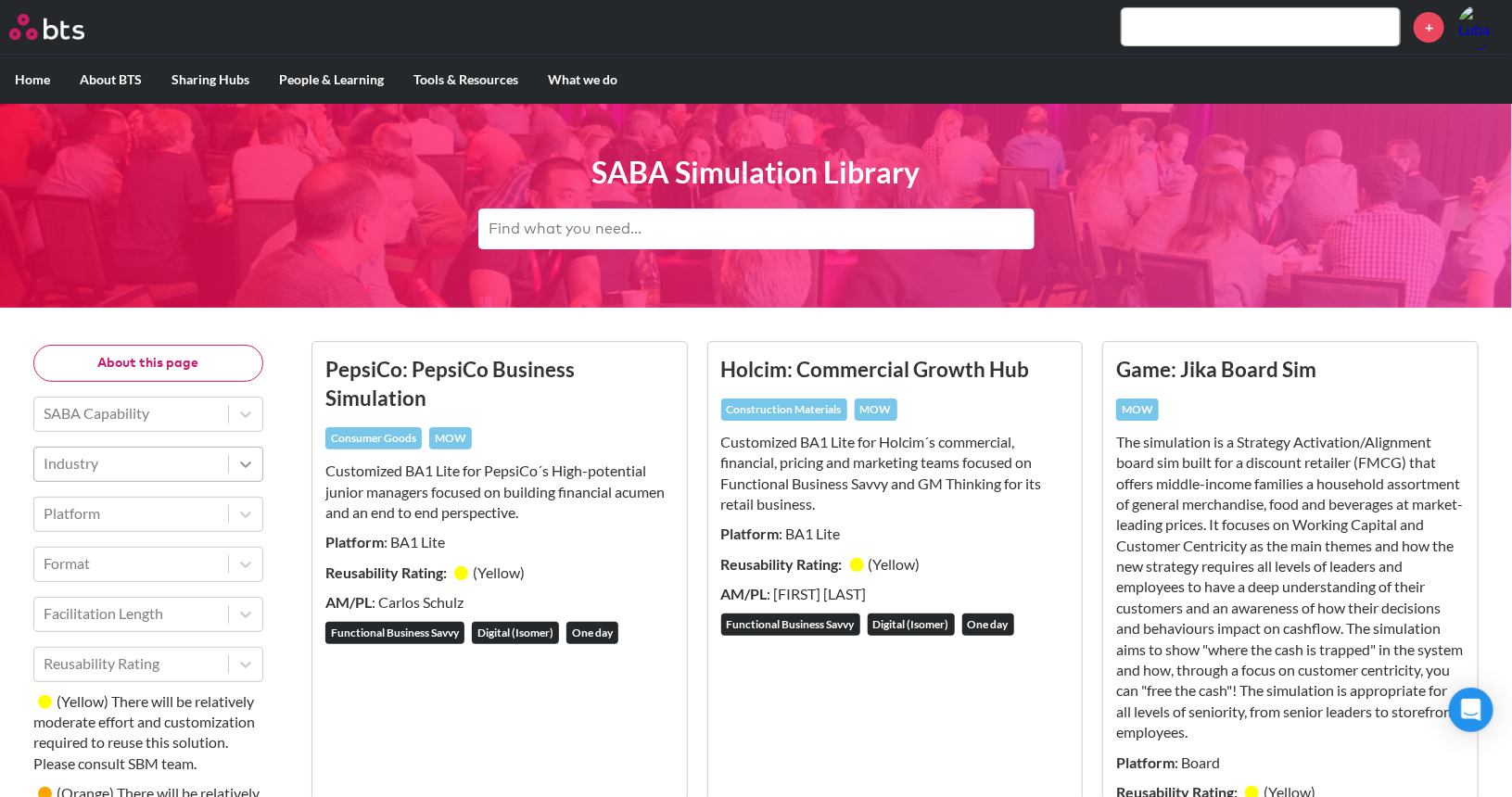 click at bounding box center [246, 414] 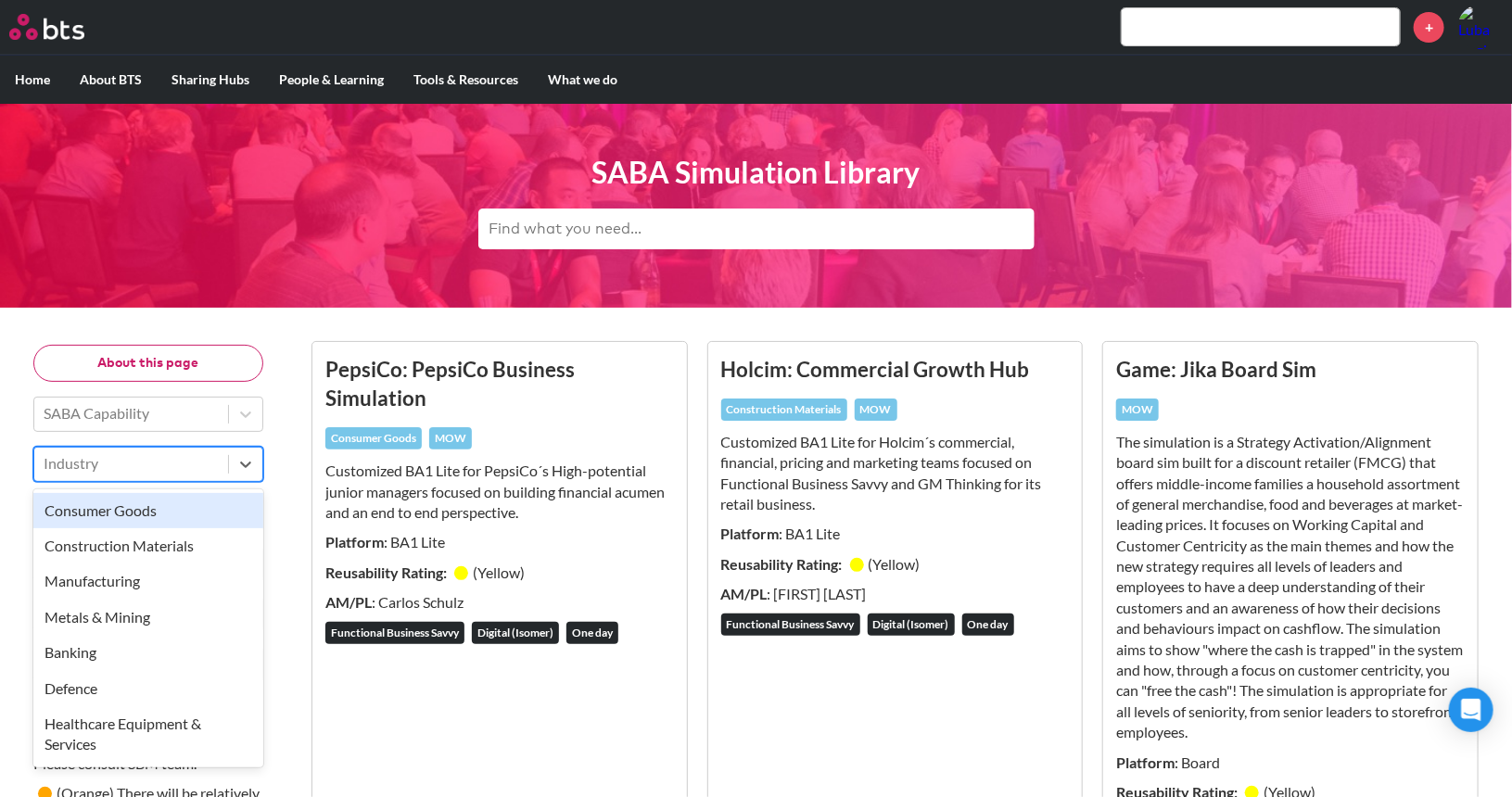 click on "Consumer Goods" at bounding box center (148, 511) 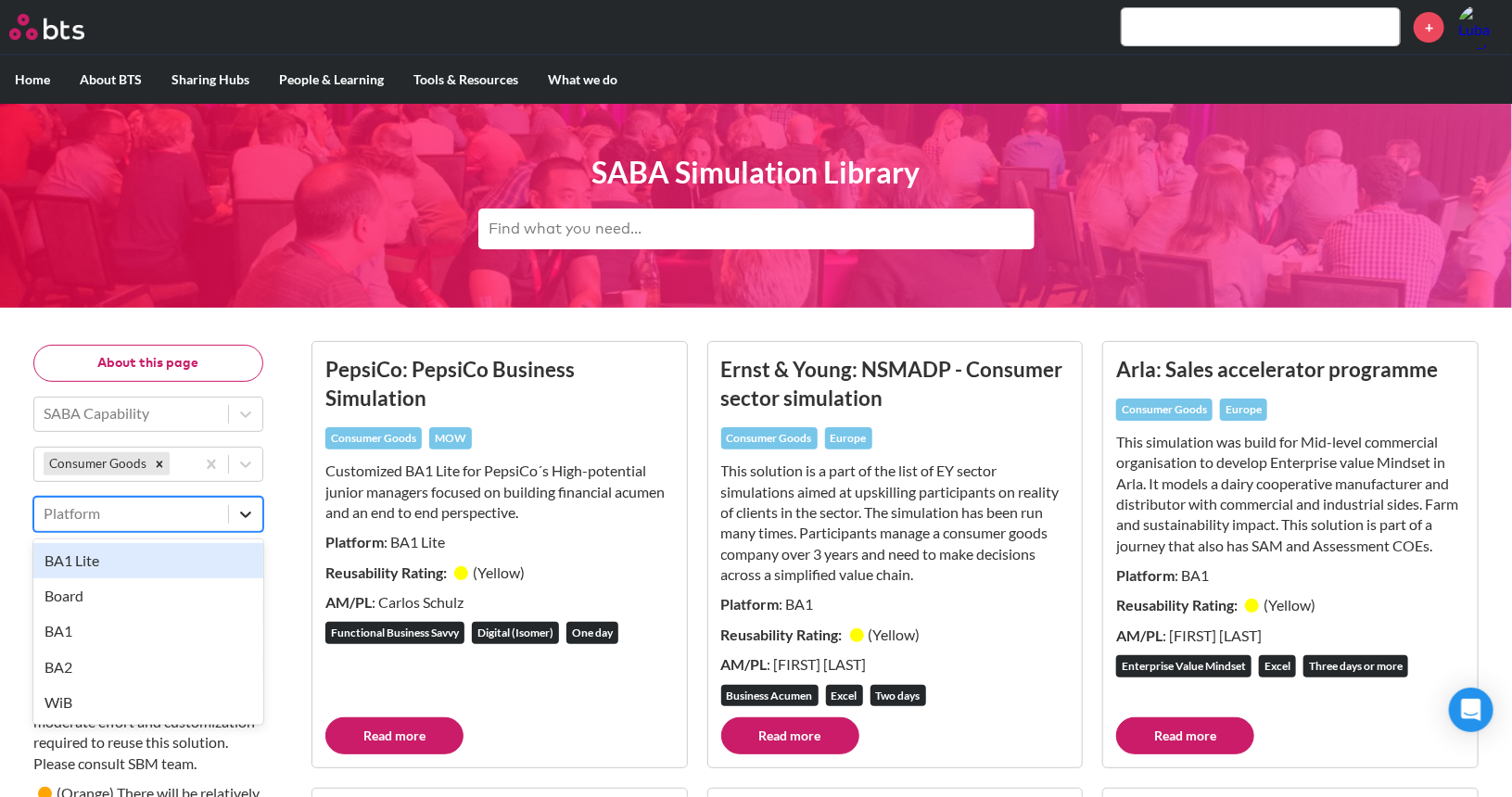 click at bounding box center [246, 514] 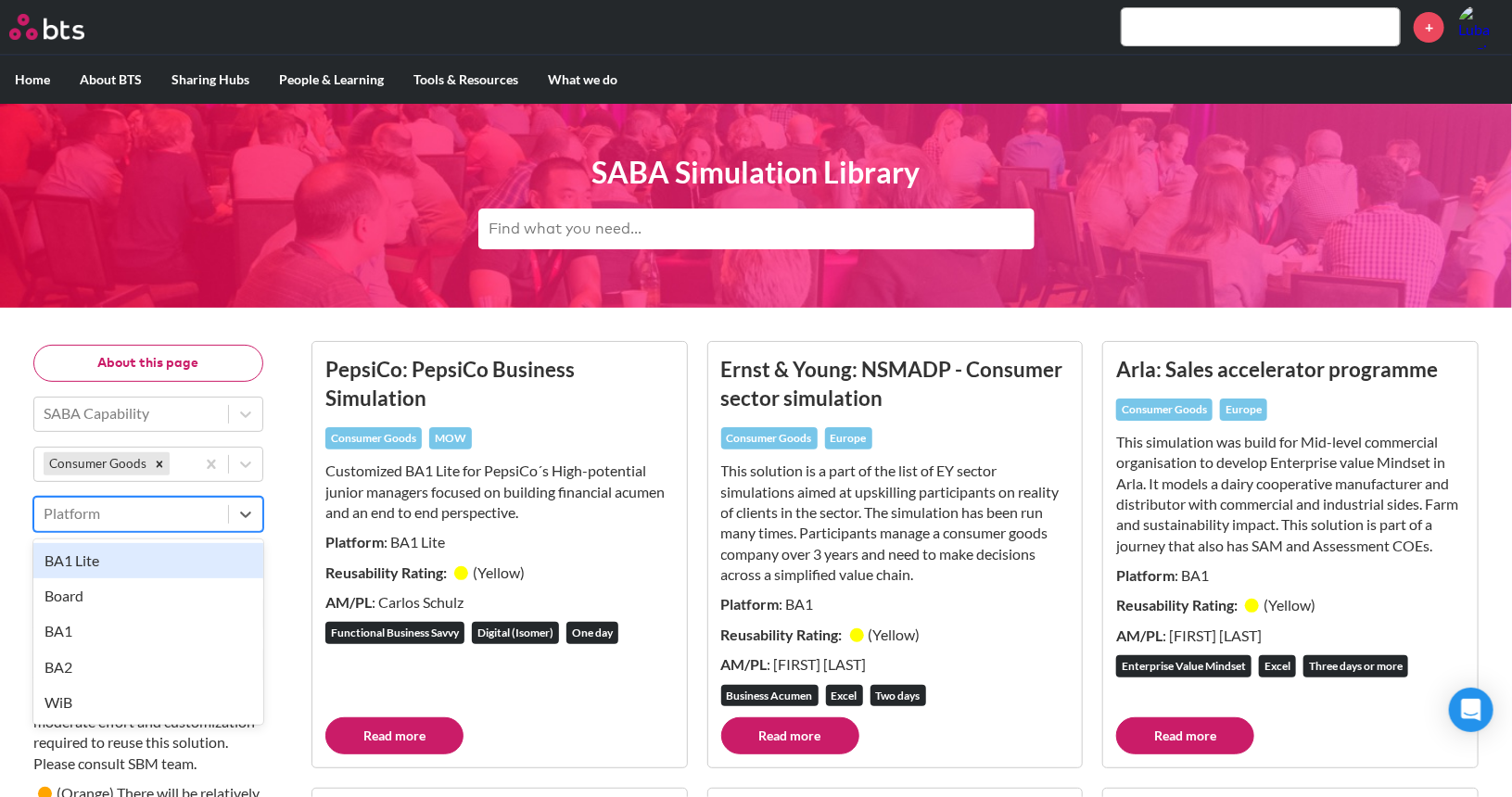 click on "BA1 Lite" at bounding box center (148, 561) 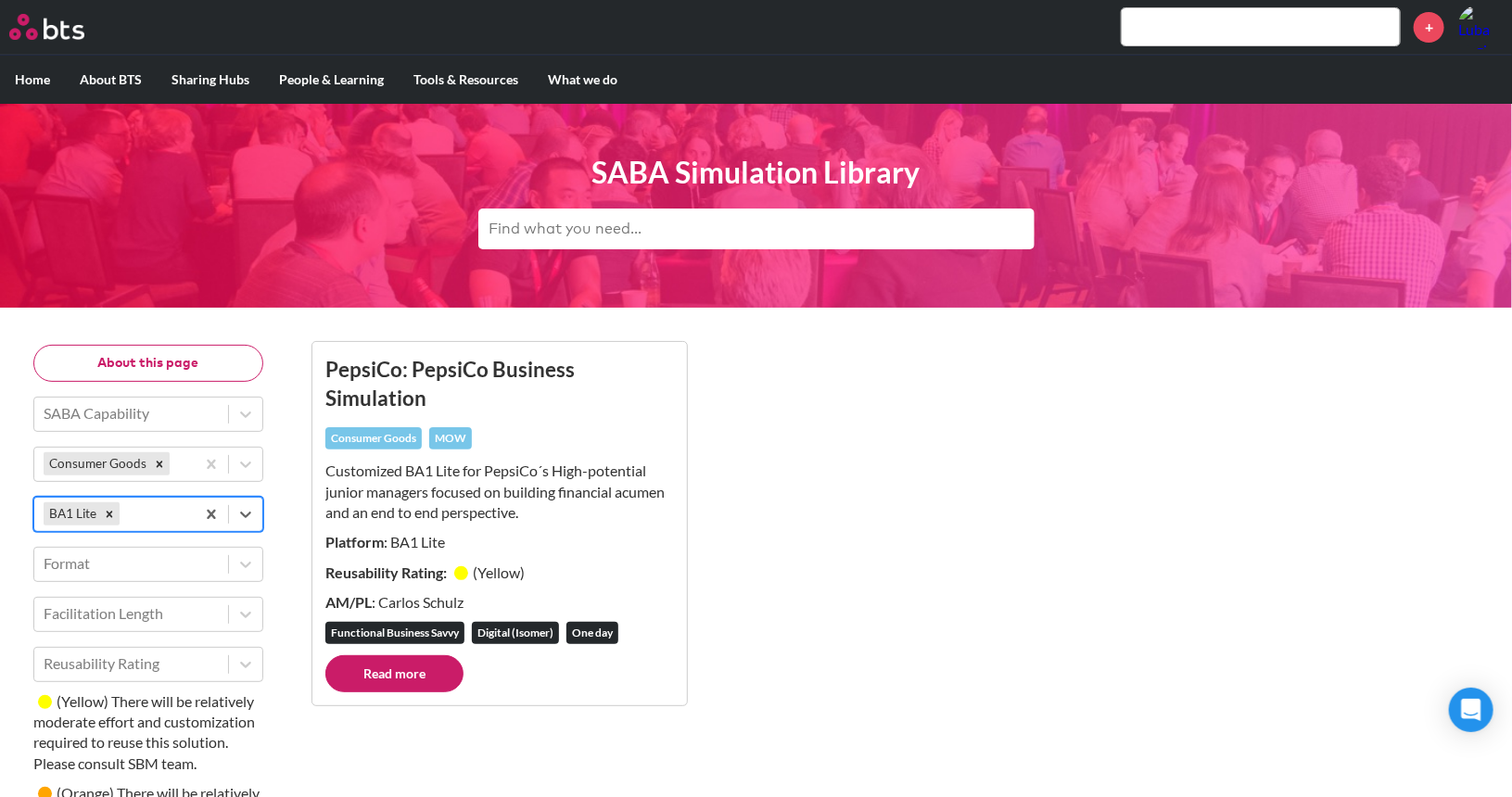 scroll, scrollTop: 139, scrollLeft: 0, axis: vertical 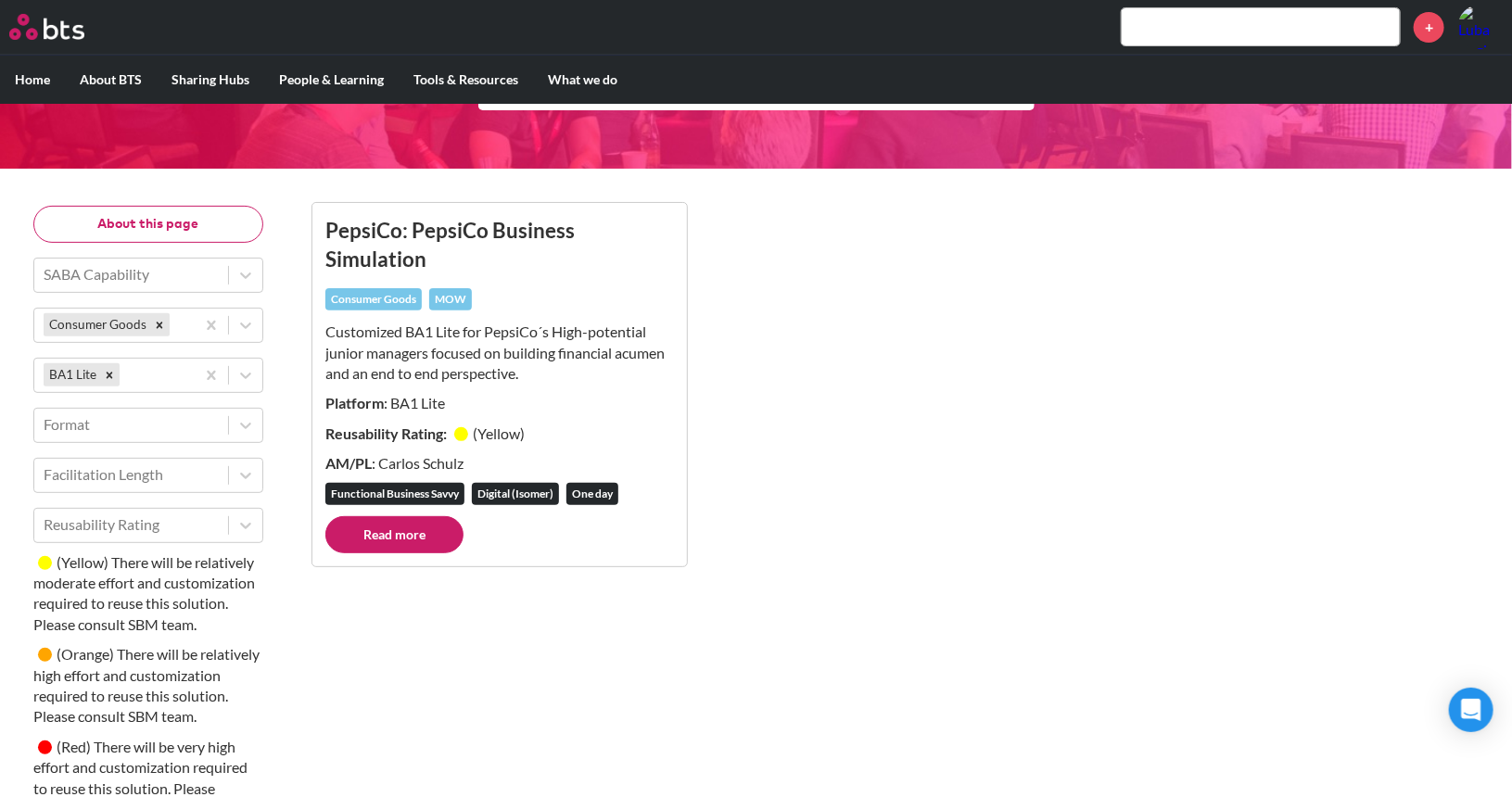 click on "Customized BA1 Lite for PepsiCo´s High-potential junior managers focused on building financial acumen and an end to end perspective." at bounding box center (500, 352) 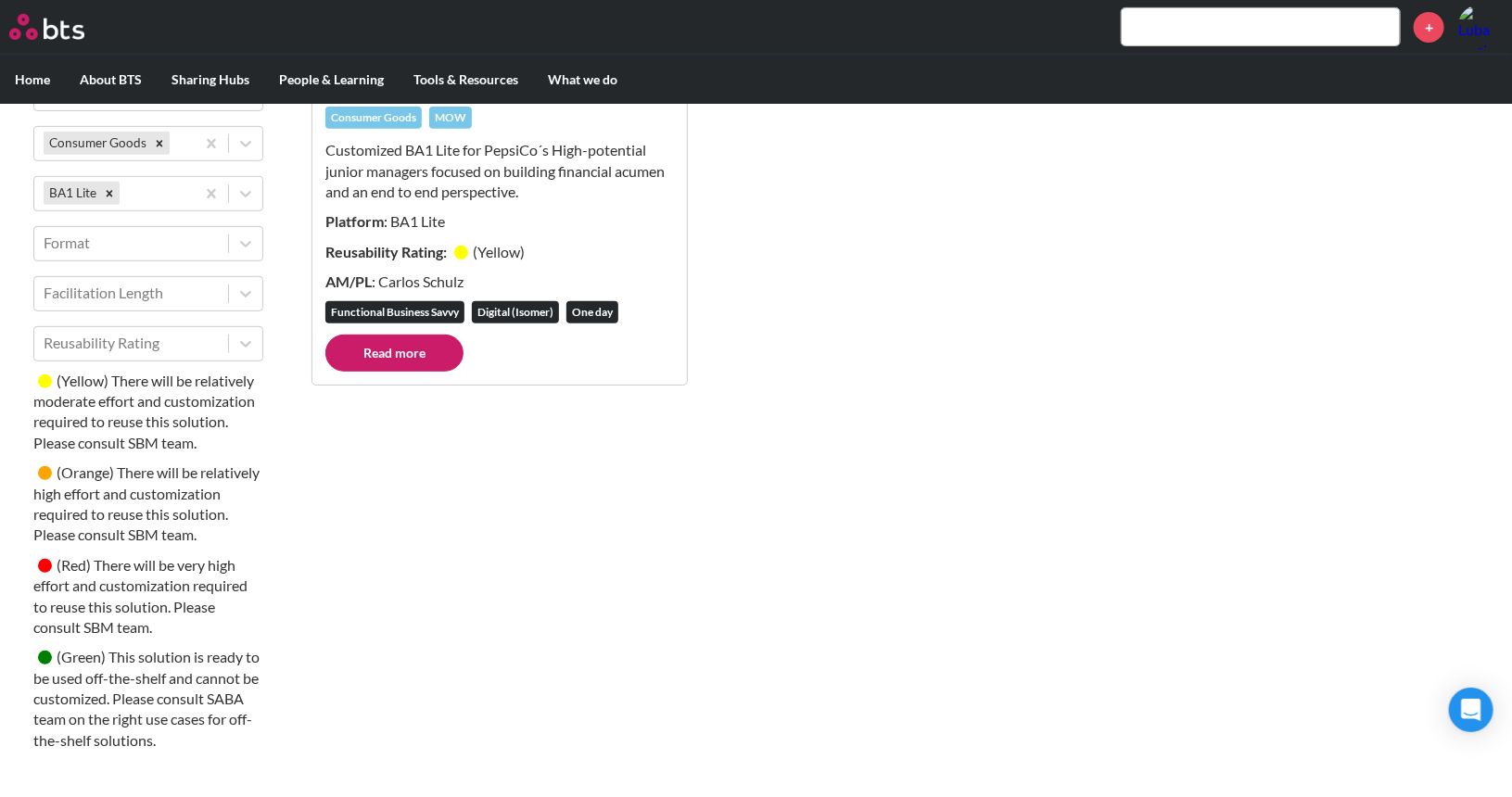 scroll, scrollTop: 0, scrollLeft: 0, axis: both 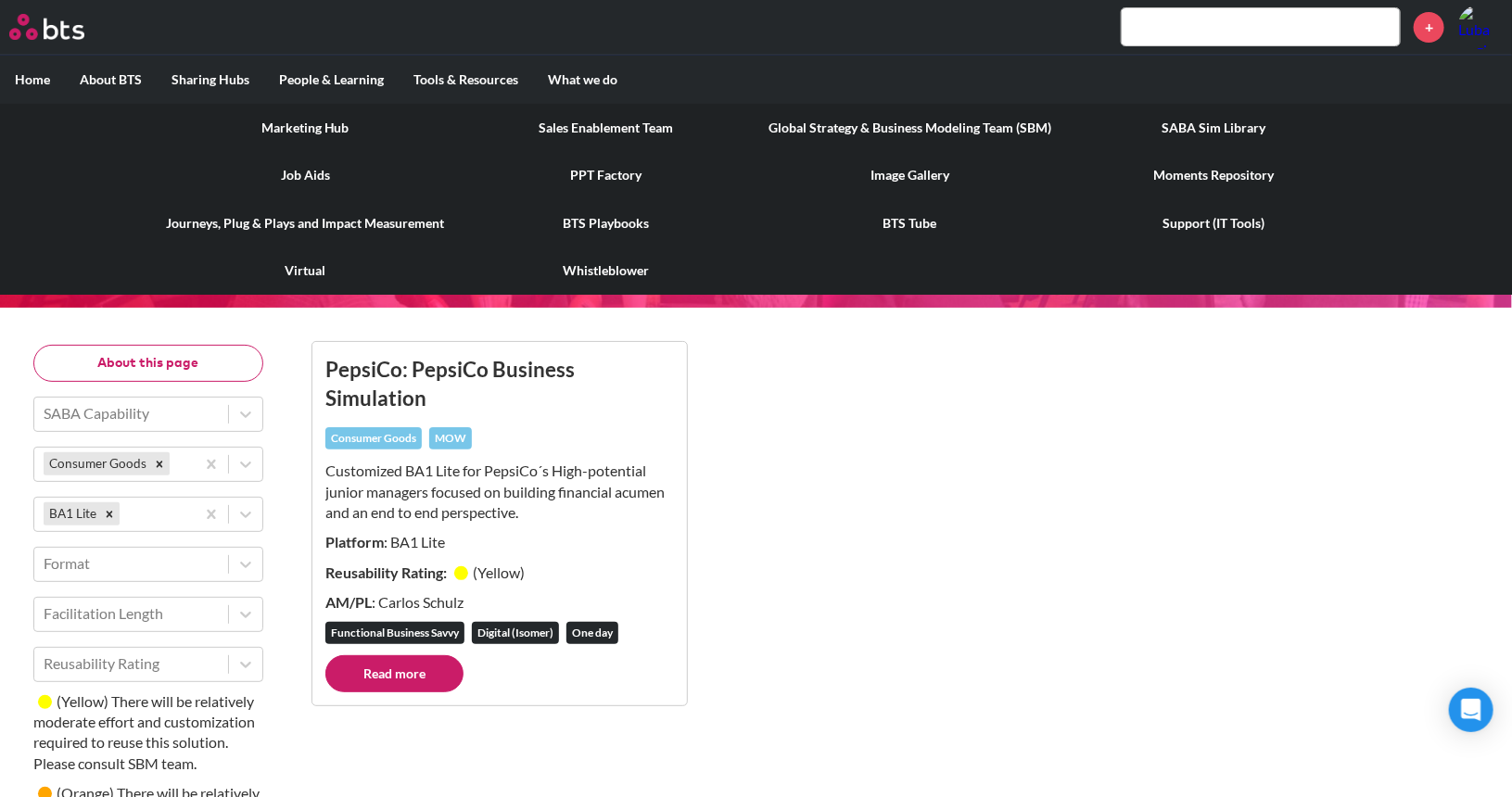 click on "SABA Sim Library" at bounding box center [1213, 128] 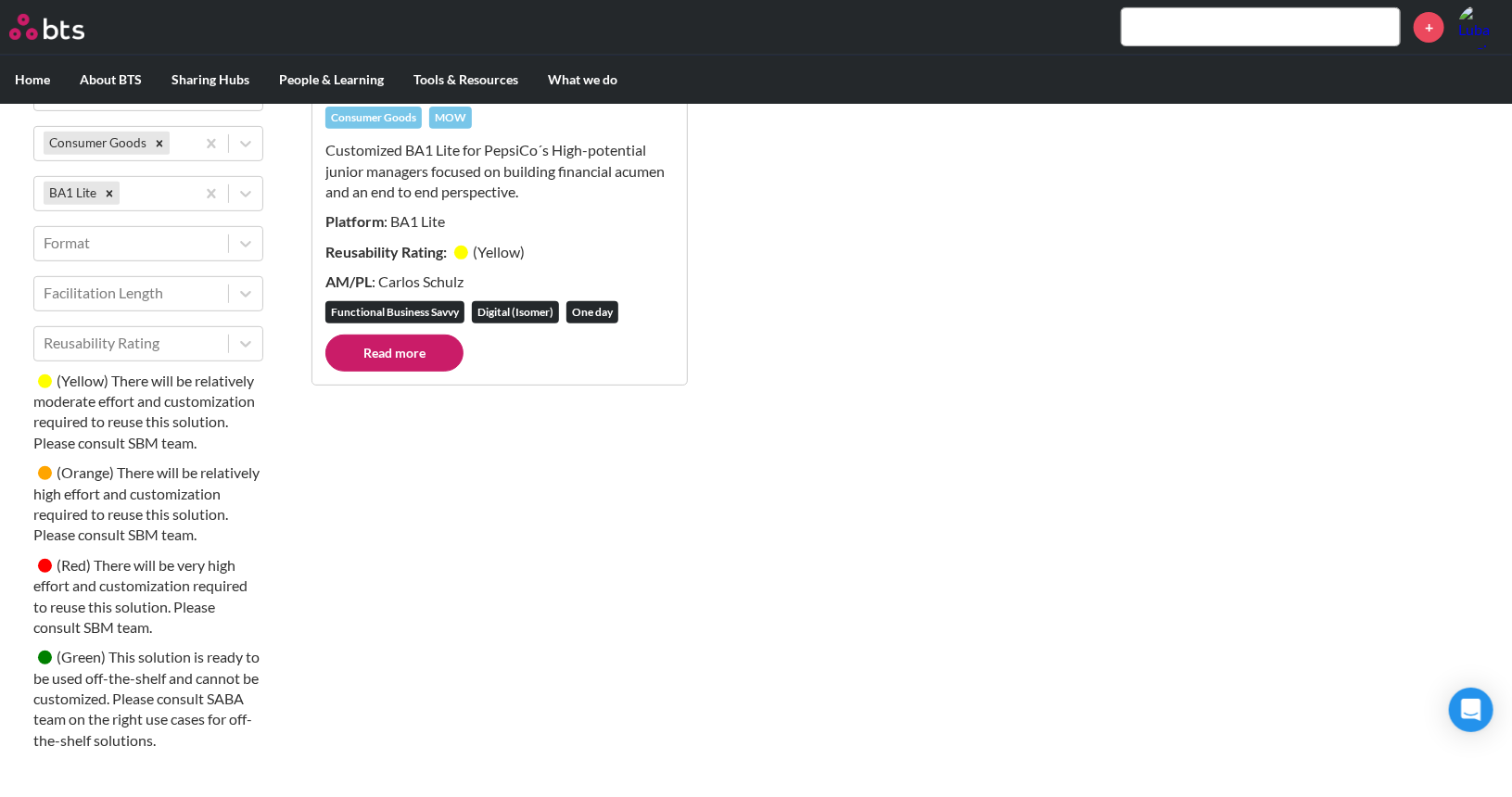 scroll, scrollTop: 0, scrollLeft: 0, axis: both 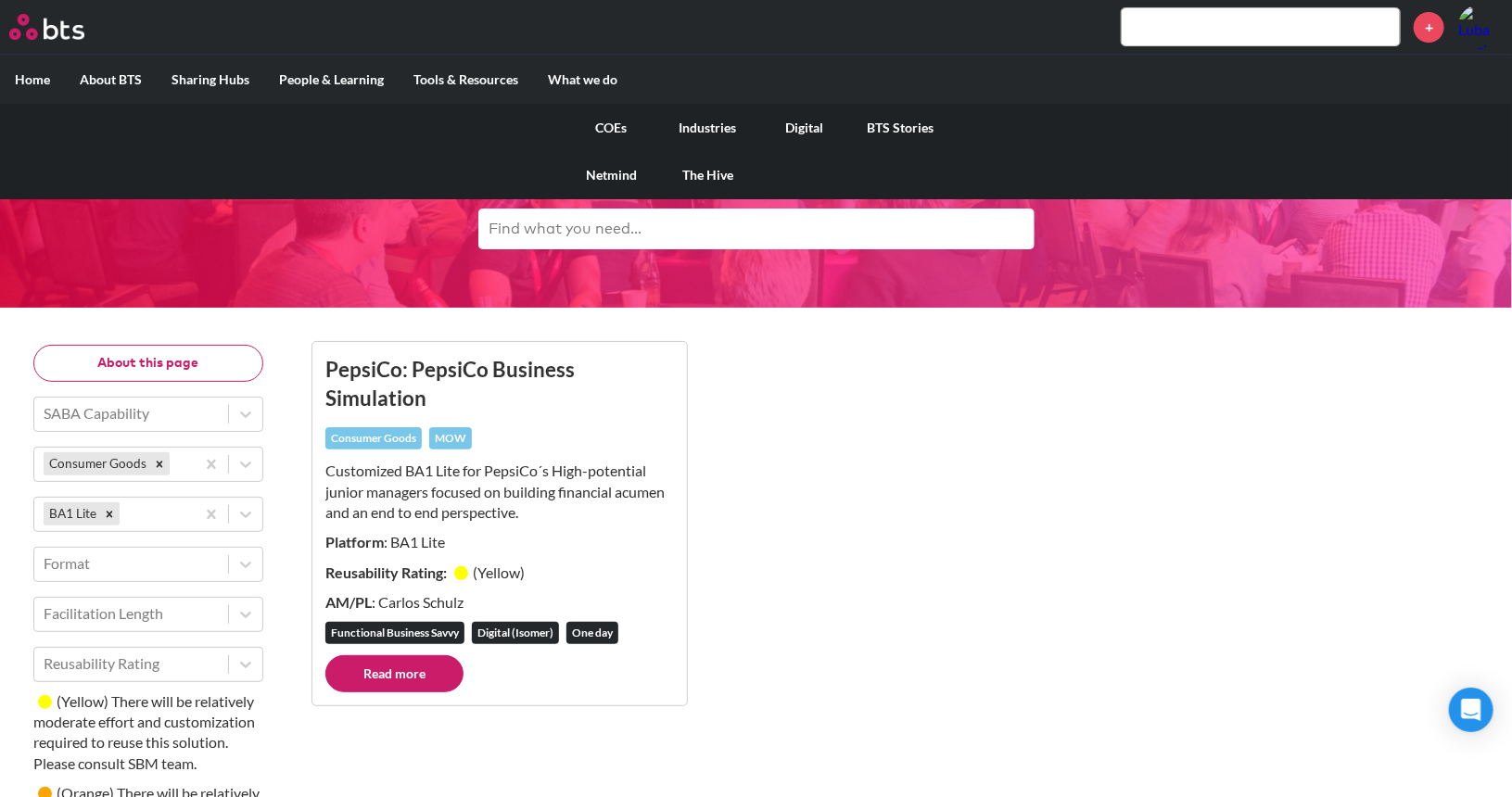 click on "COEs" at bounding box center (612, 128) 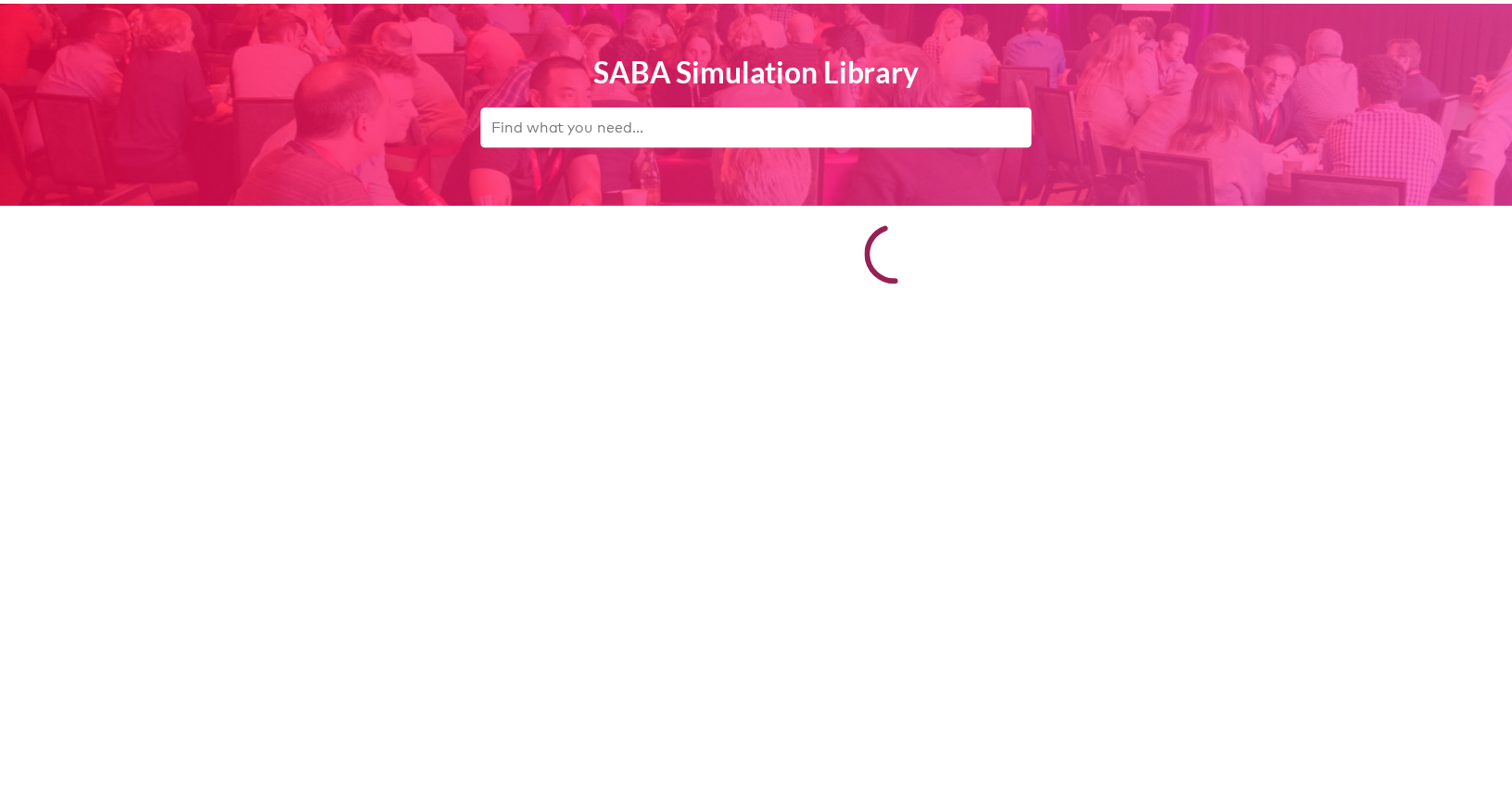 scroll, scrollTop: 0, scrollLeft: 0, axis: both 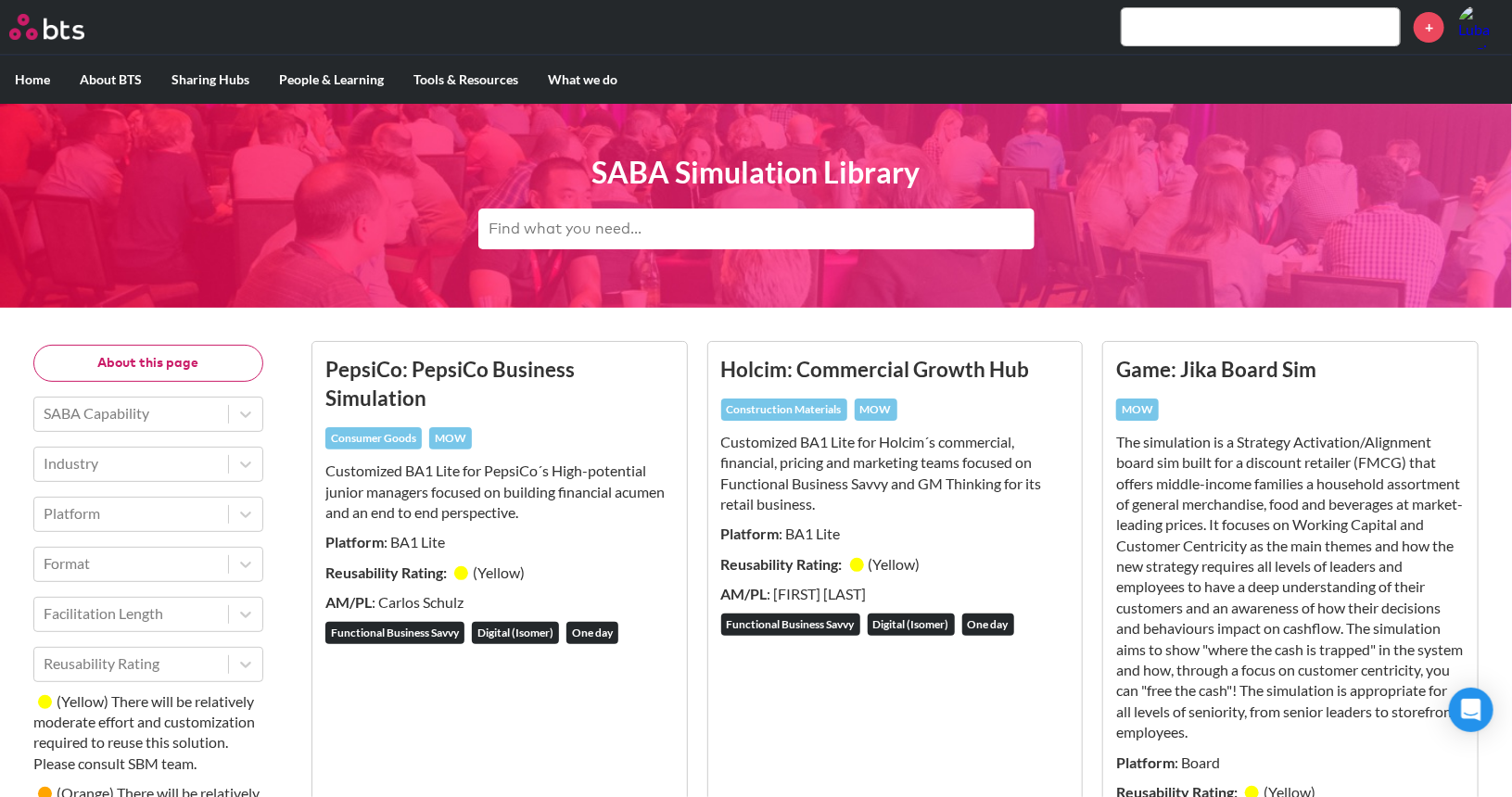 click at bounding box center [756, 229] 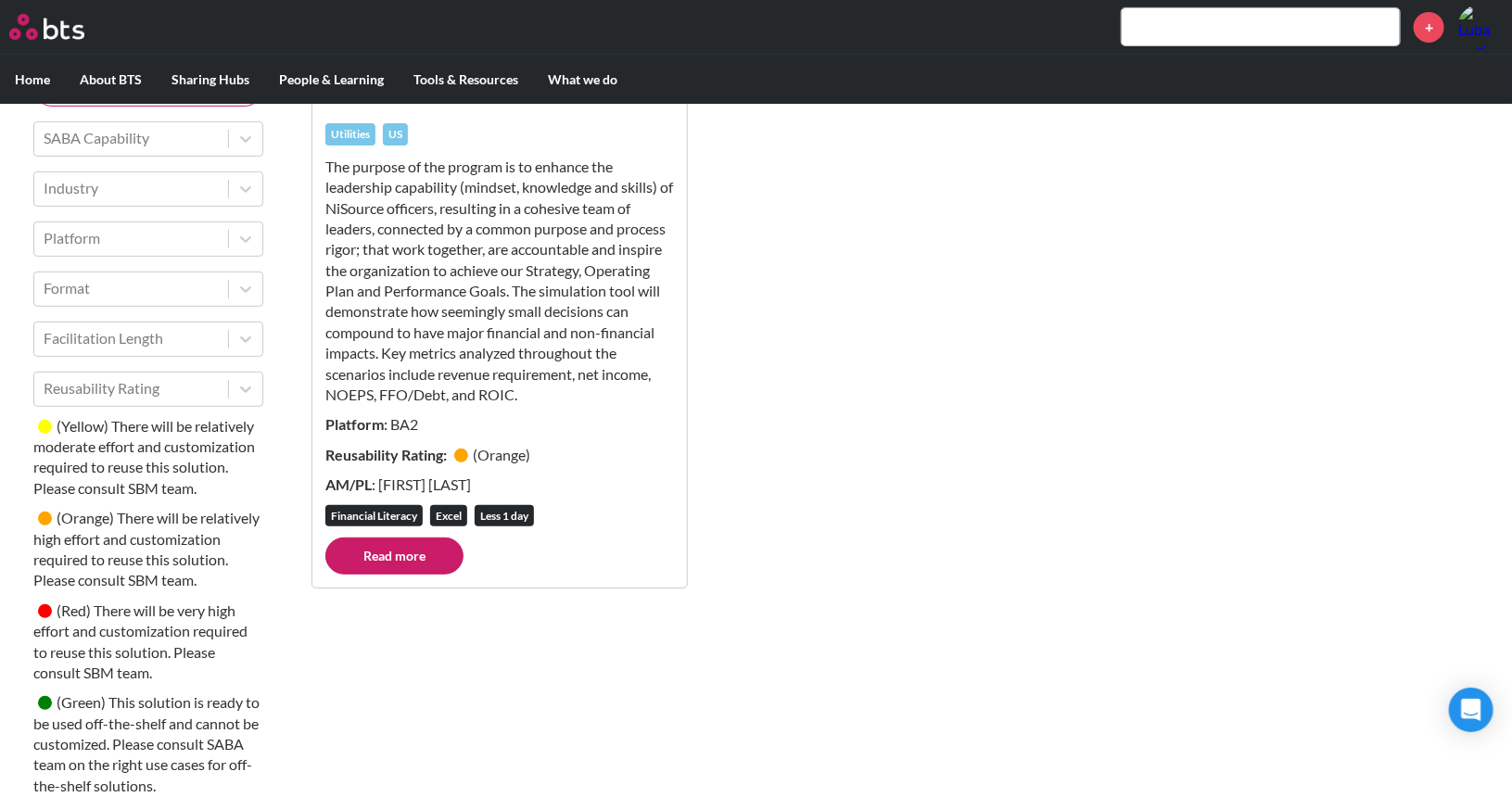 scroll, scrollTop: 0, scrollLeft: 0, axis: both 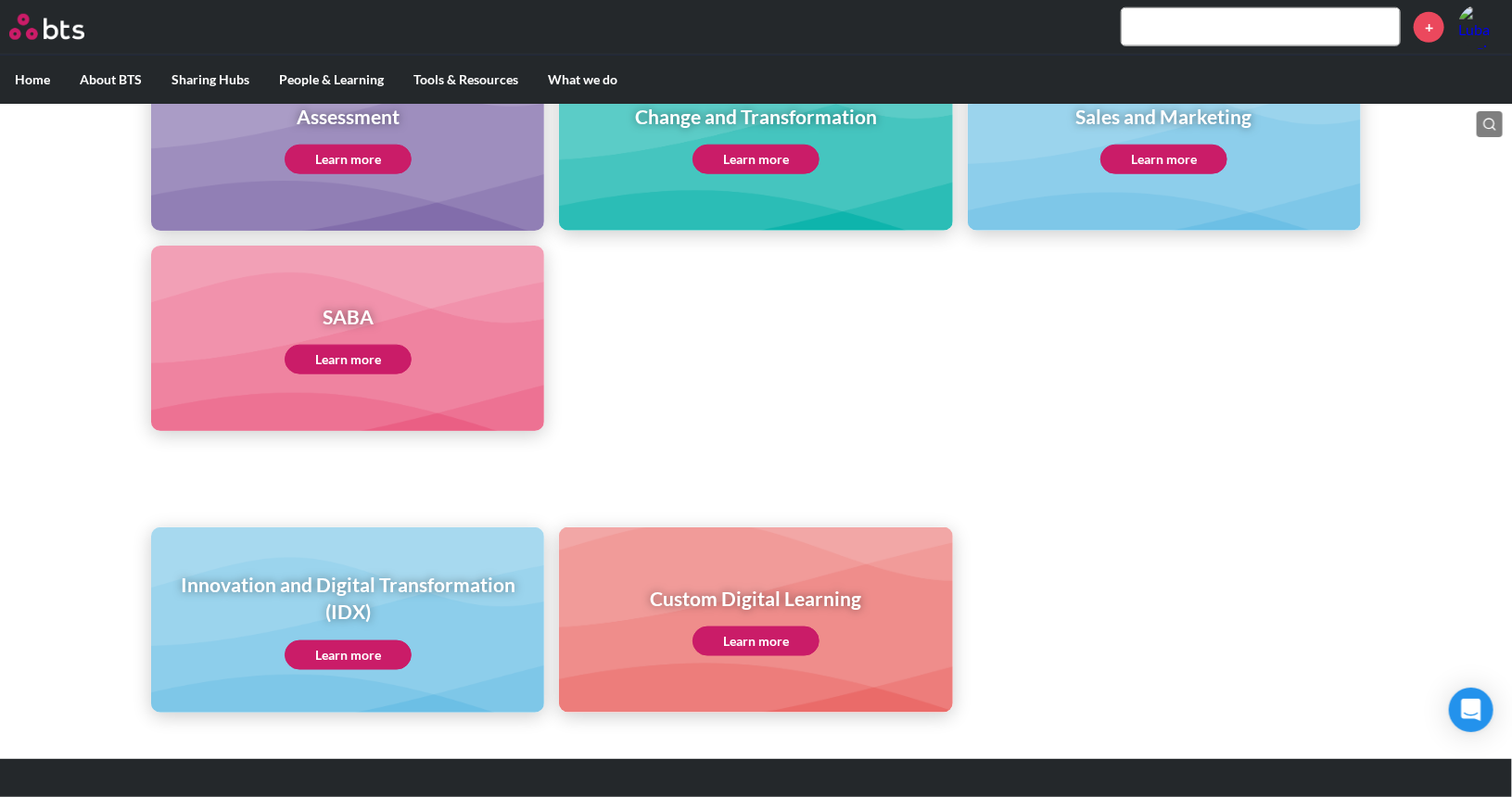 click on "Learn more" at bounding box center [348, 360] 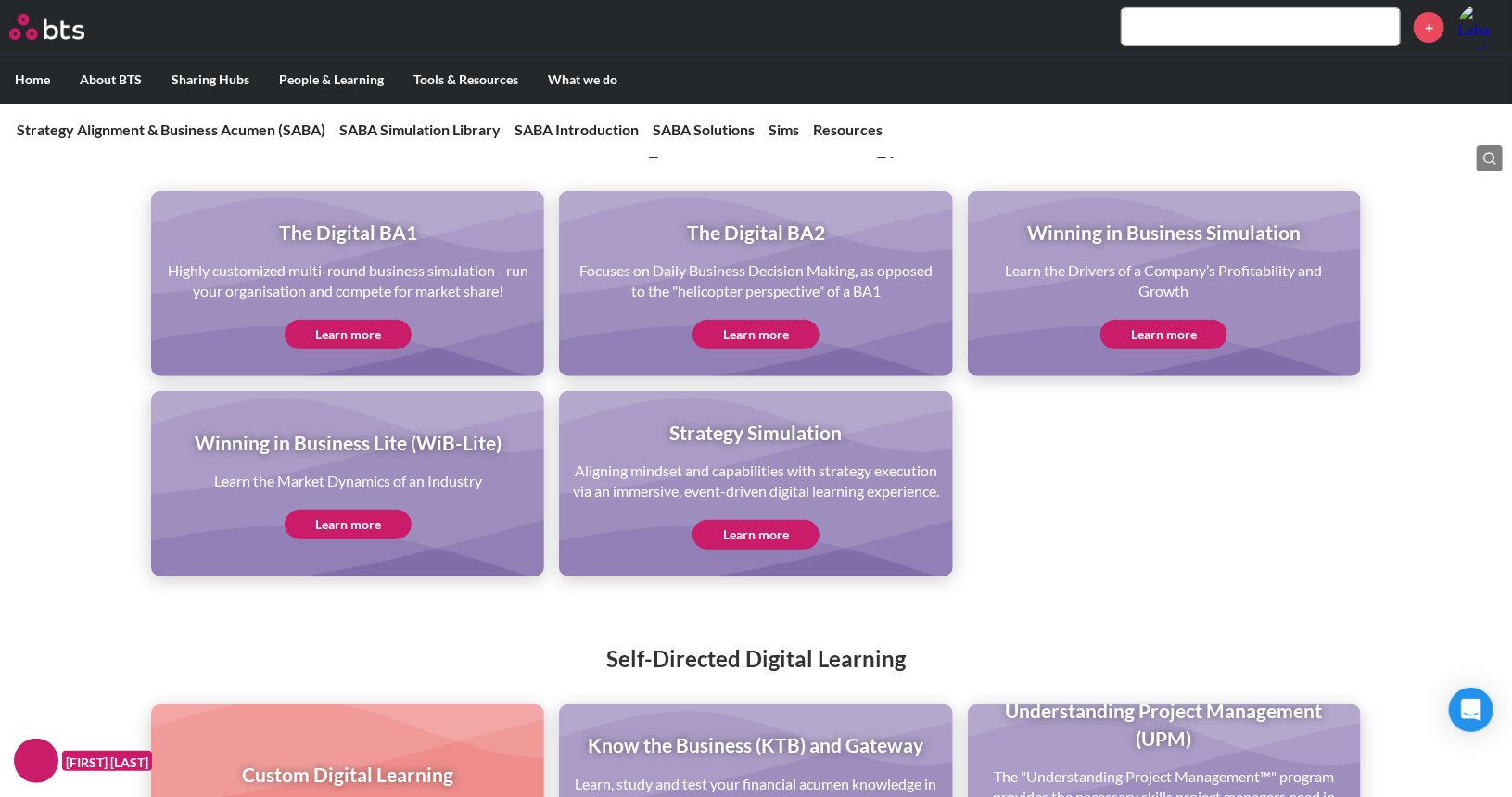 scroll, scrollTop: 3839, scrollLeft: 0, axis: vertical 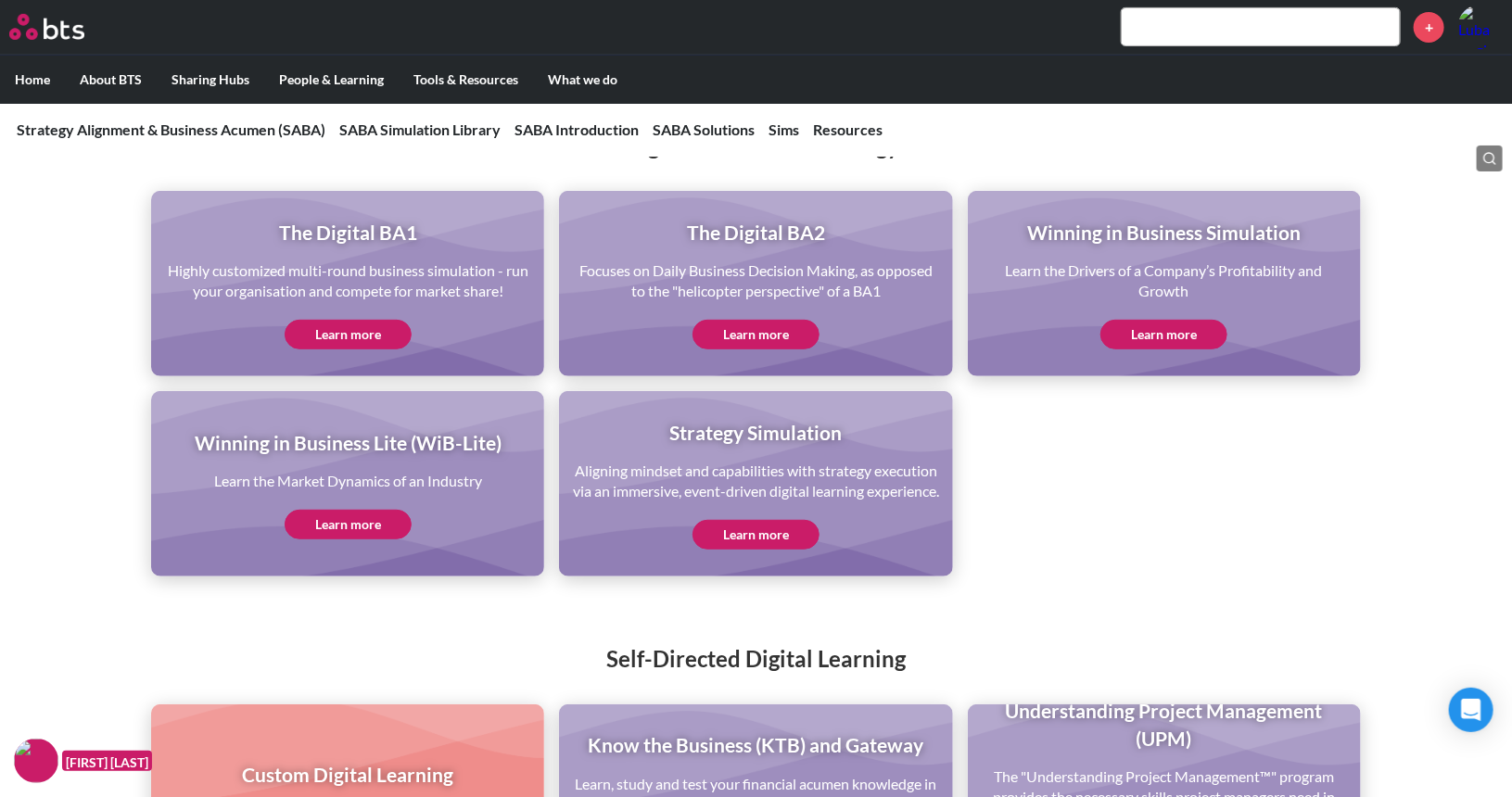 click on "Learn more" at bounding box center [756, 535] 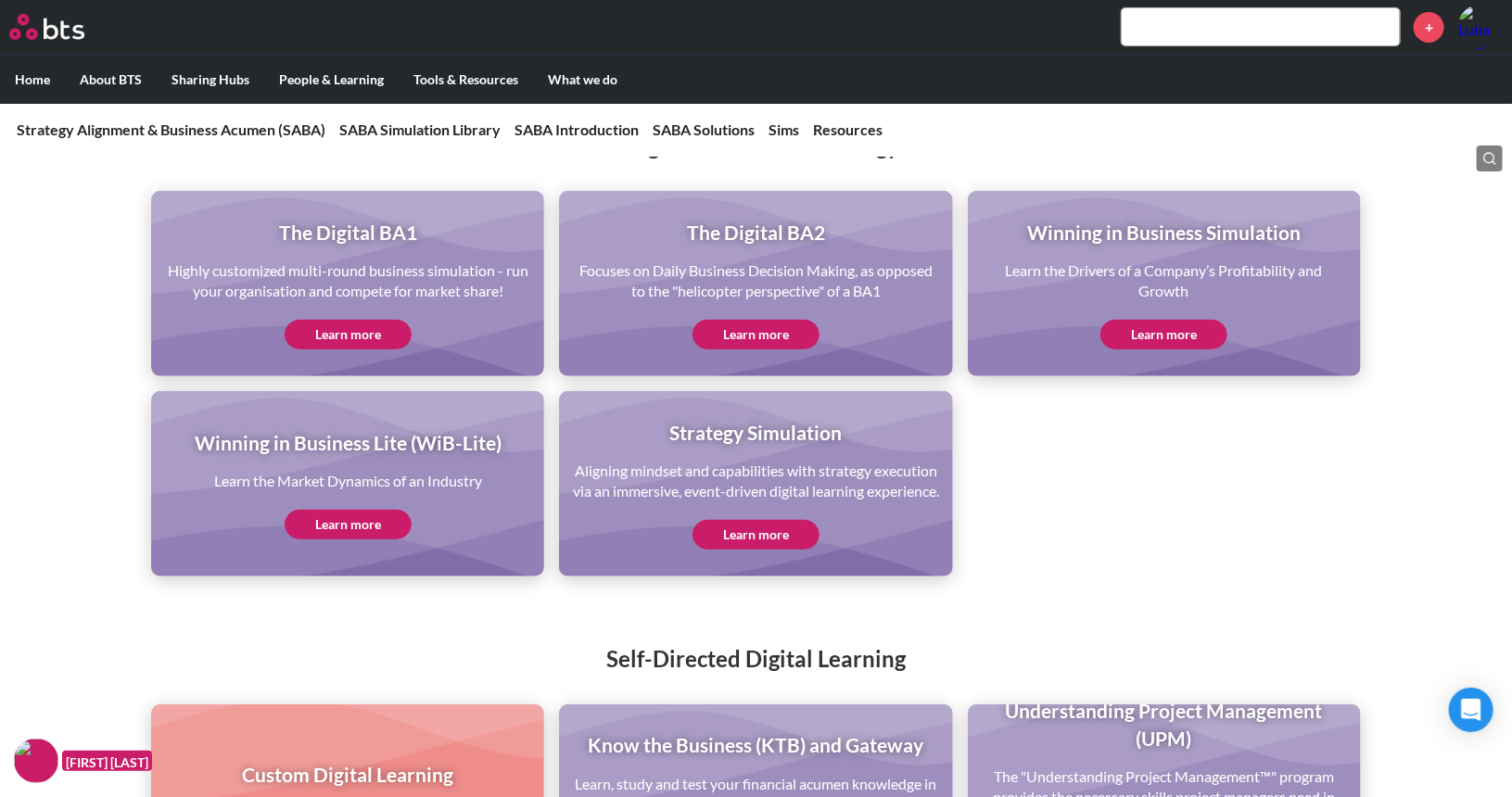 click on "Learn more" at bounding box center [348, 335] 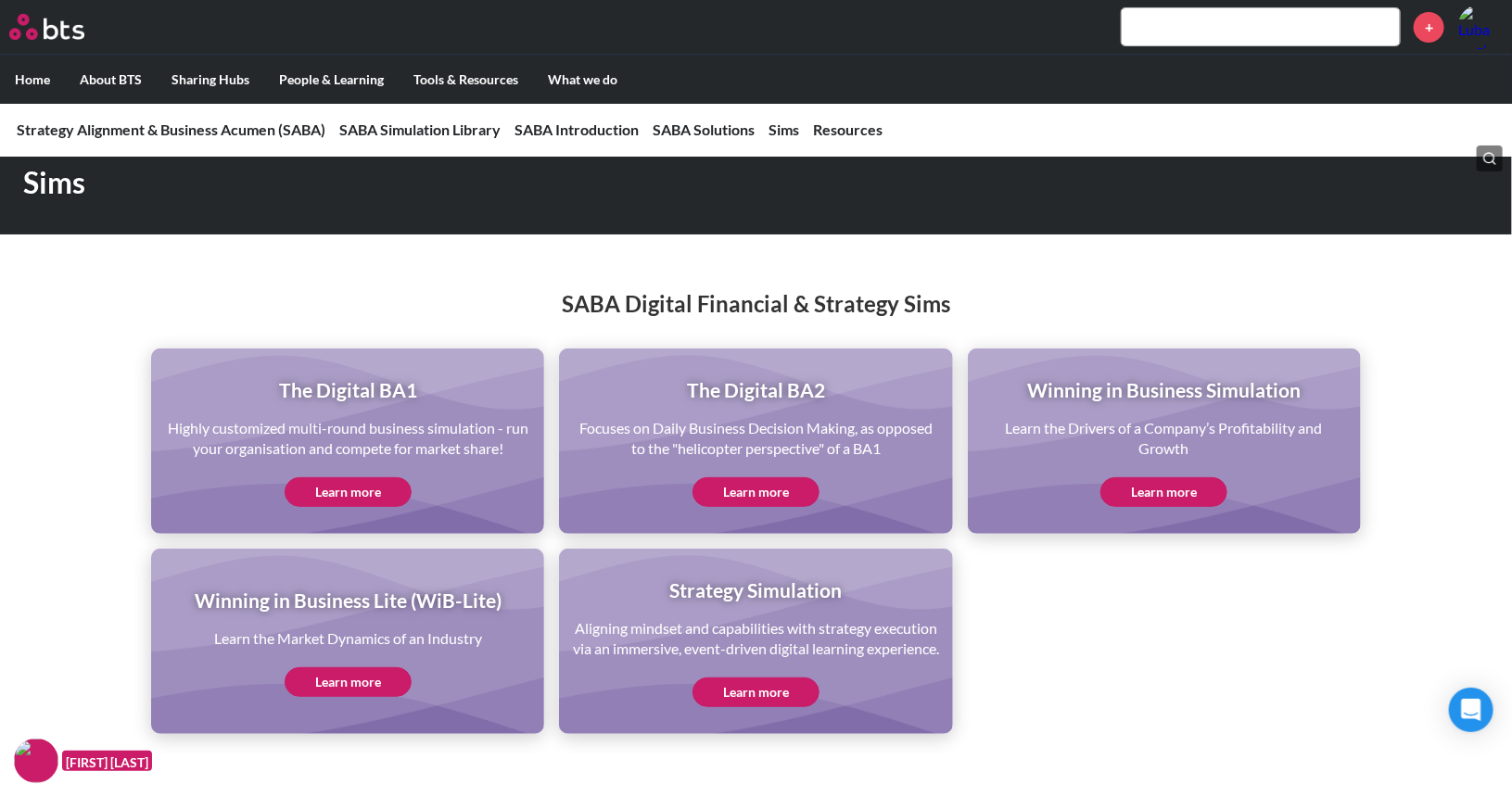 scroll, scrollTop: 3531, scrollLeft: 0, axis: vertical 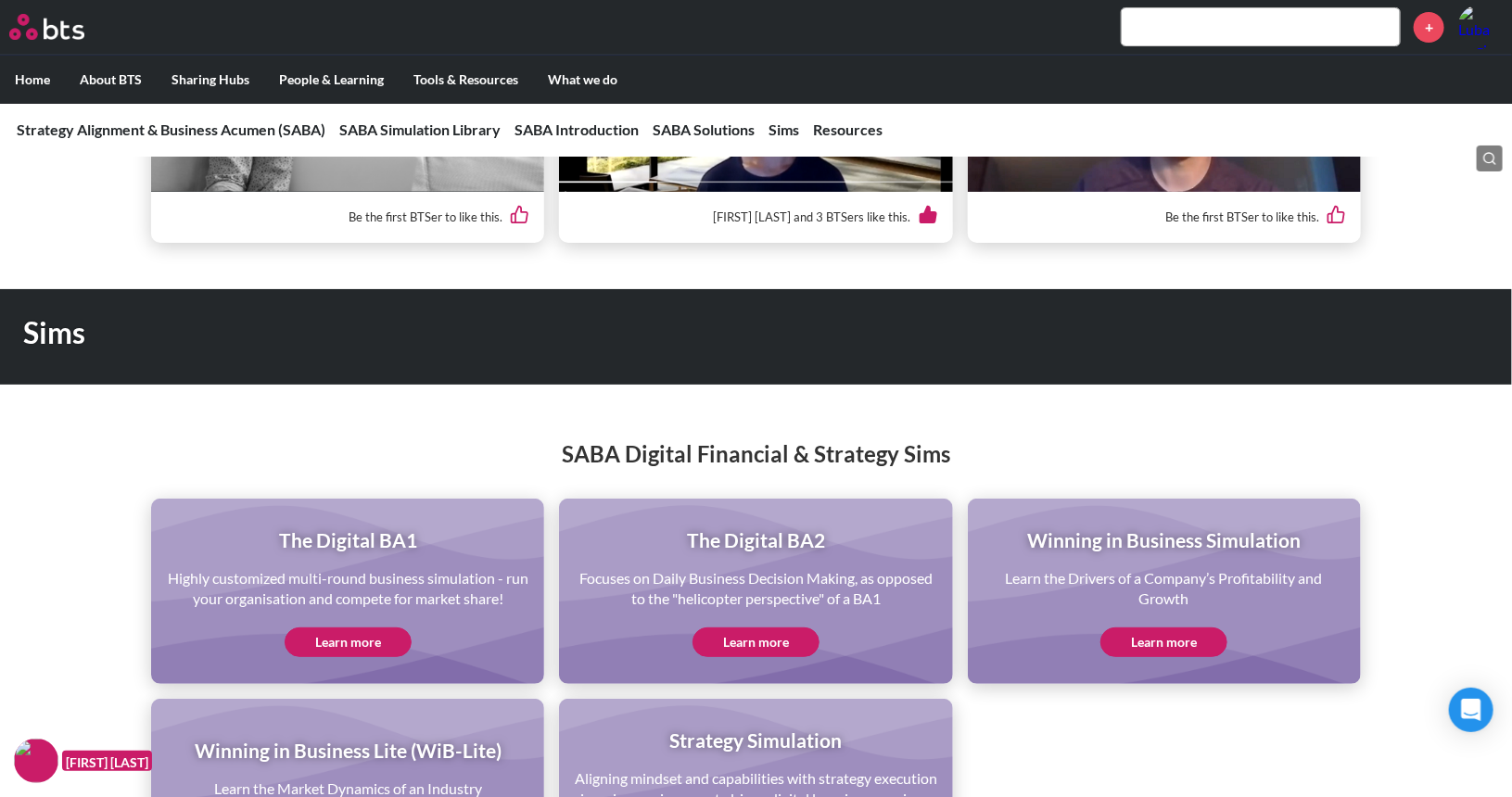 click on "Learn more" at bounding box center [756, 642] 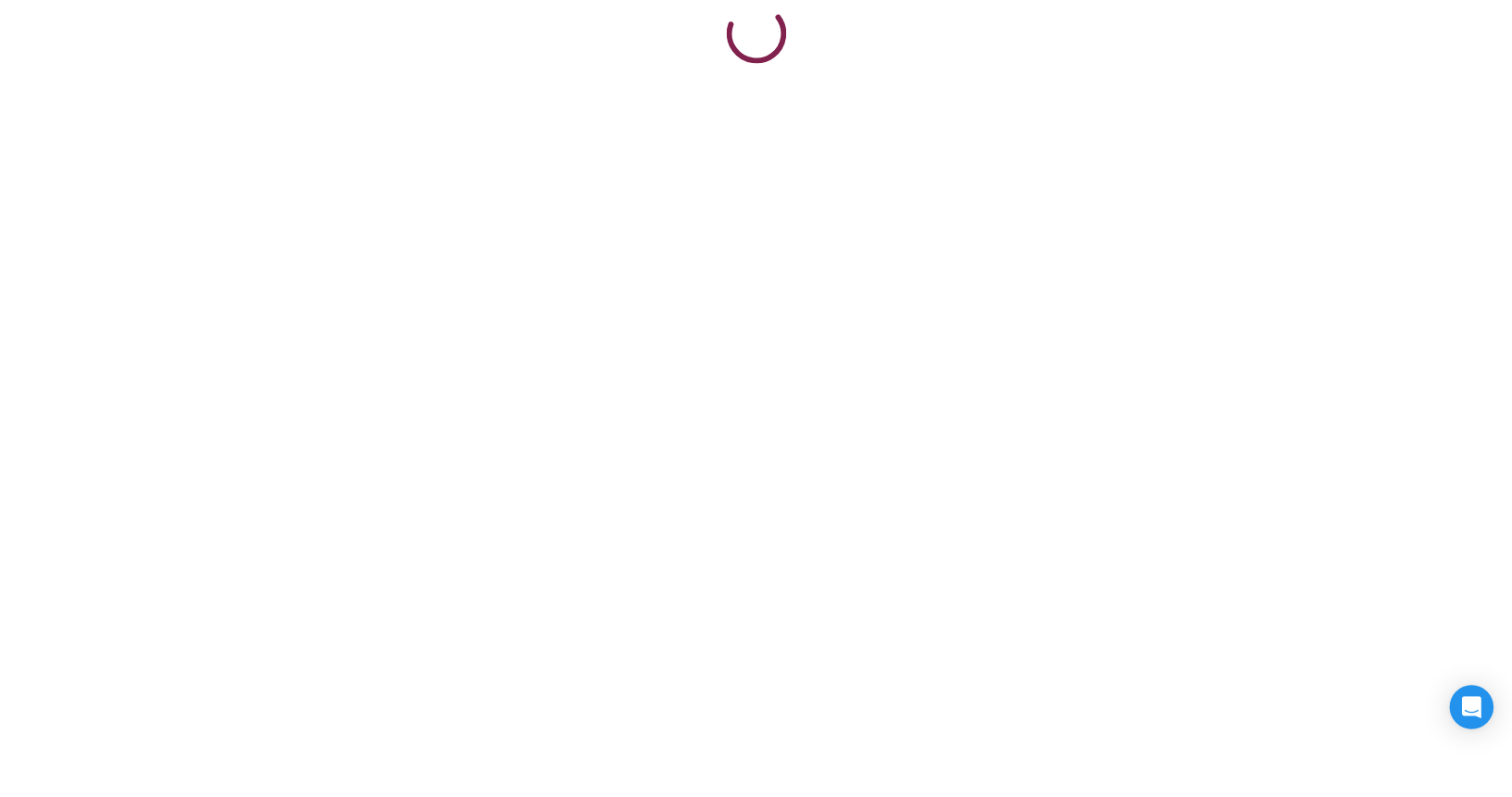 scroll, scrollTop: 0, scrollLeft: 0, axis: both 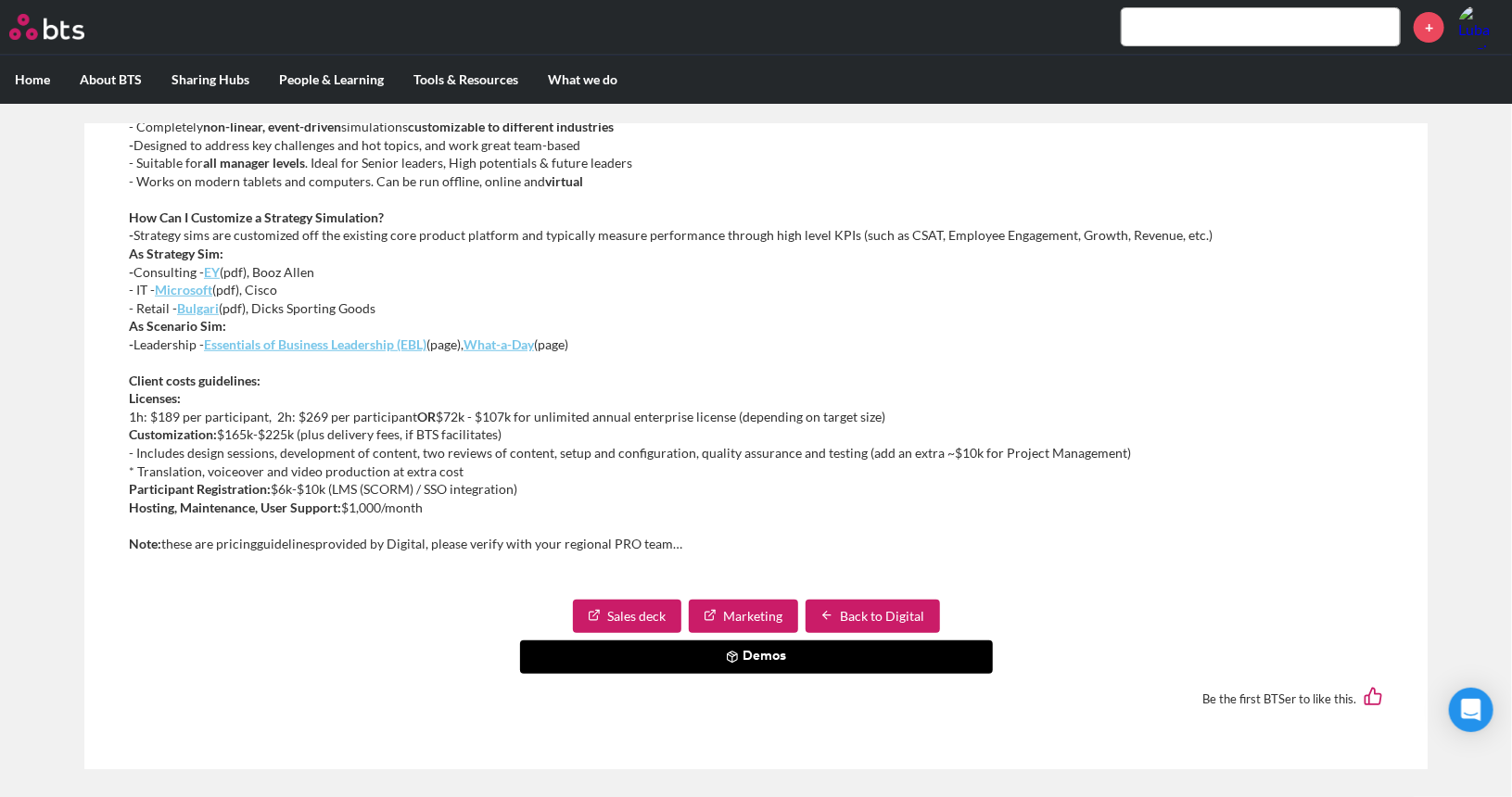 click on "Demos" at bounding box center [756, 657] 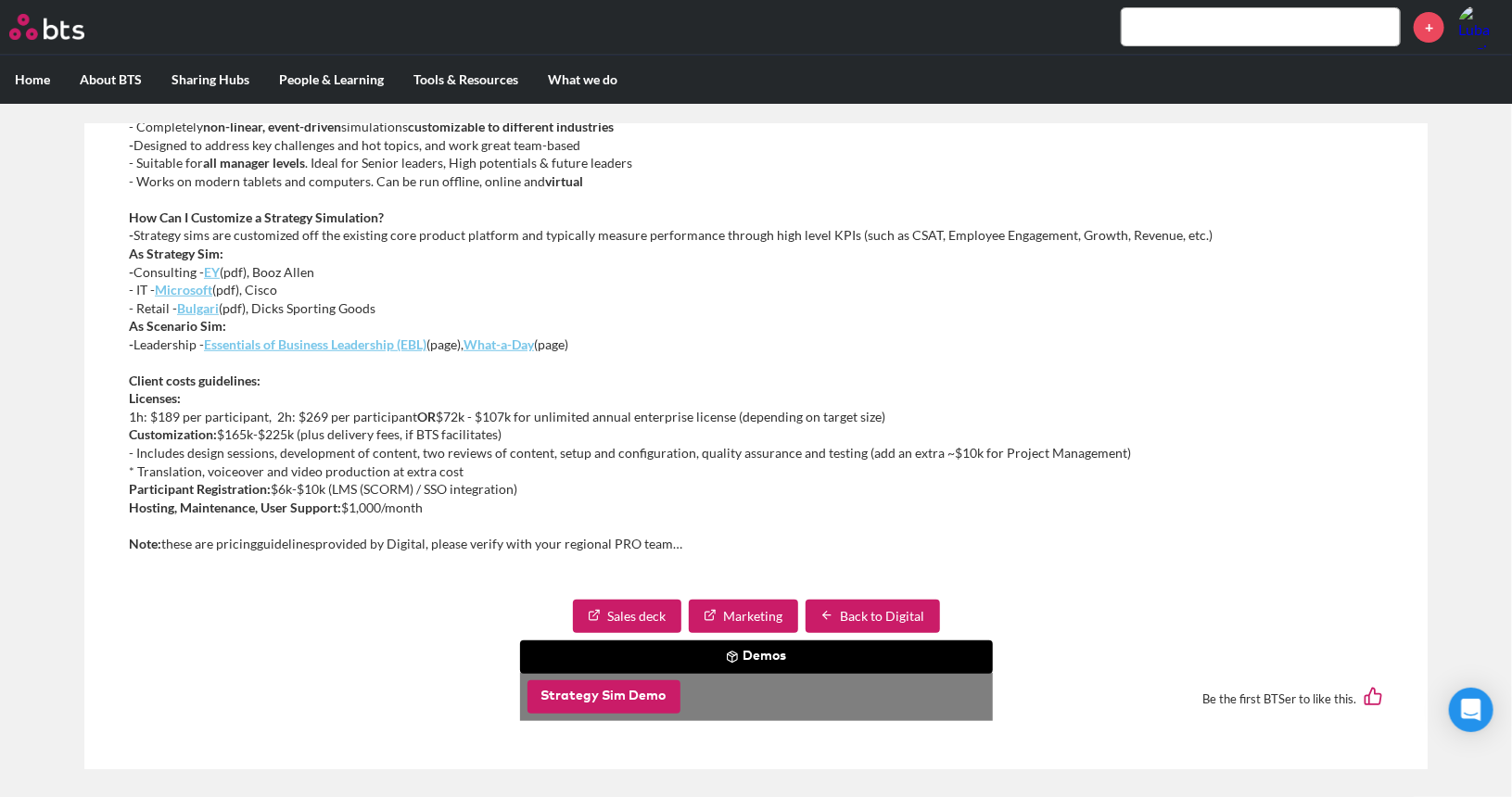 click on "Strategy Sim Demo" at bounding box center [604, 697] 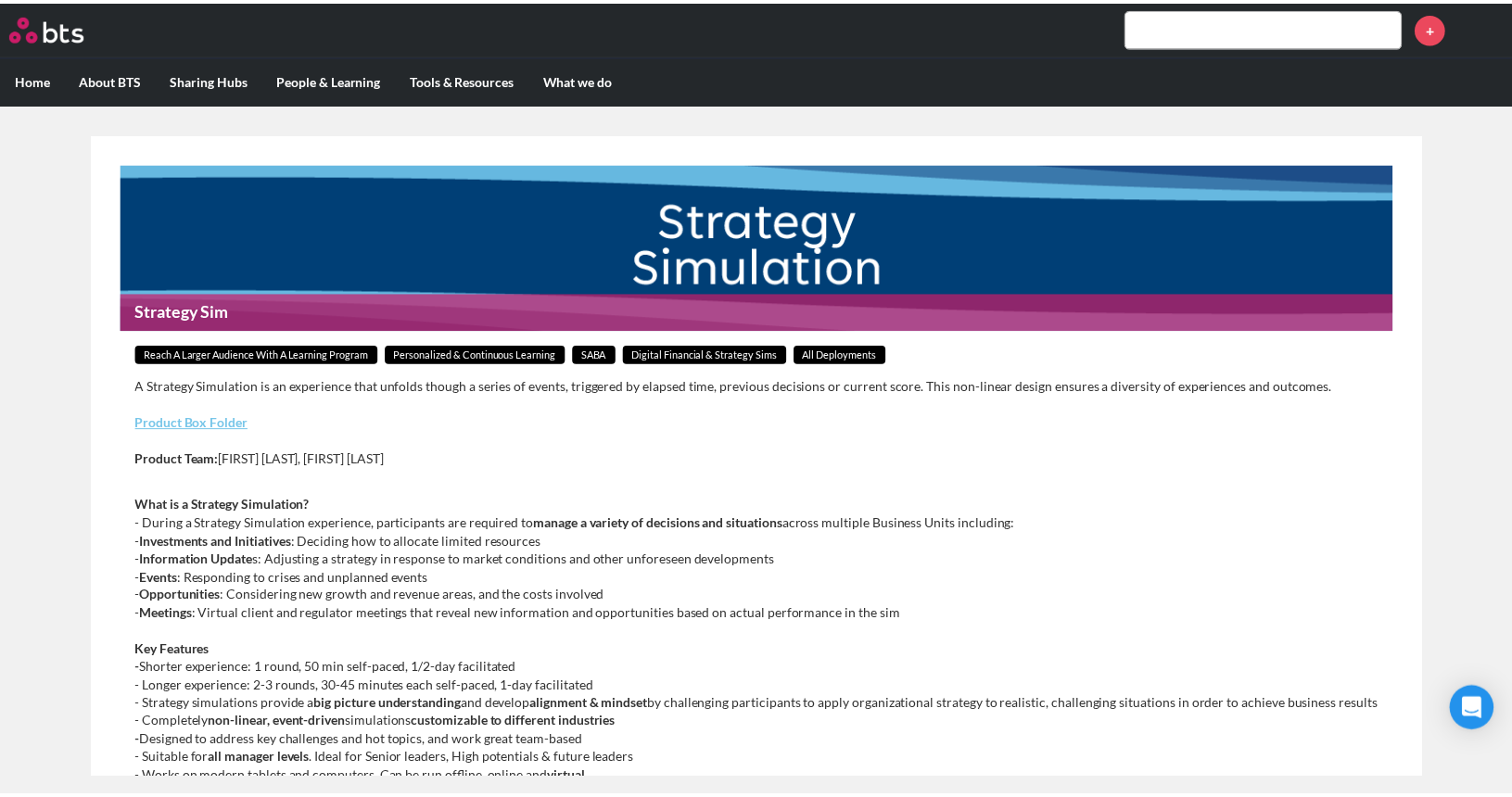 scroll, scrollTop: 0, scrollLeft: 0, axis: both 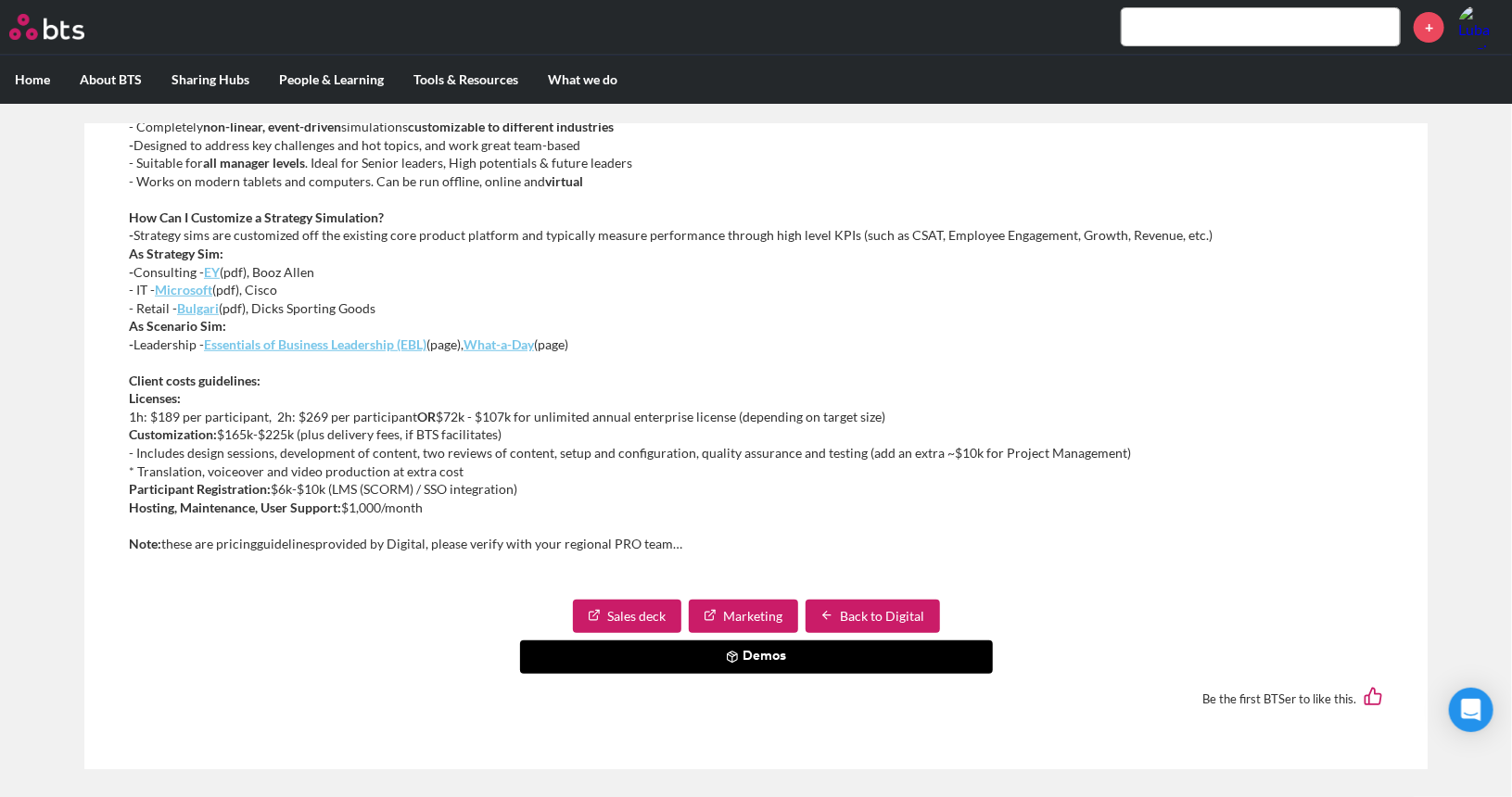 click on "Demos" at bounding box center (756, 657) 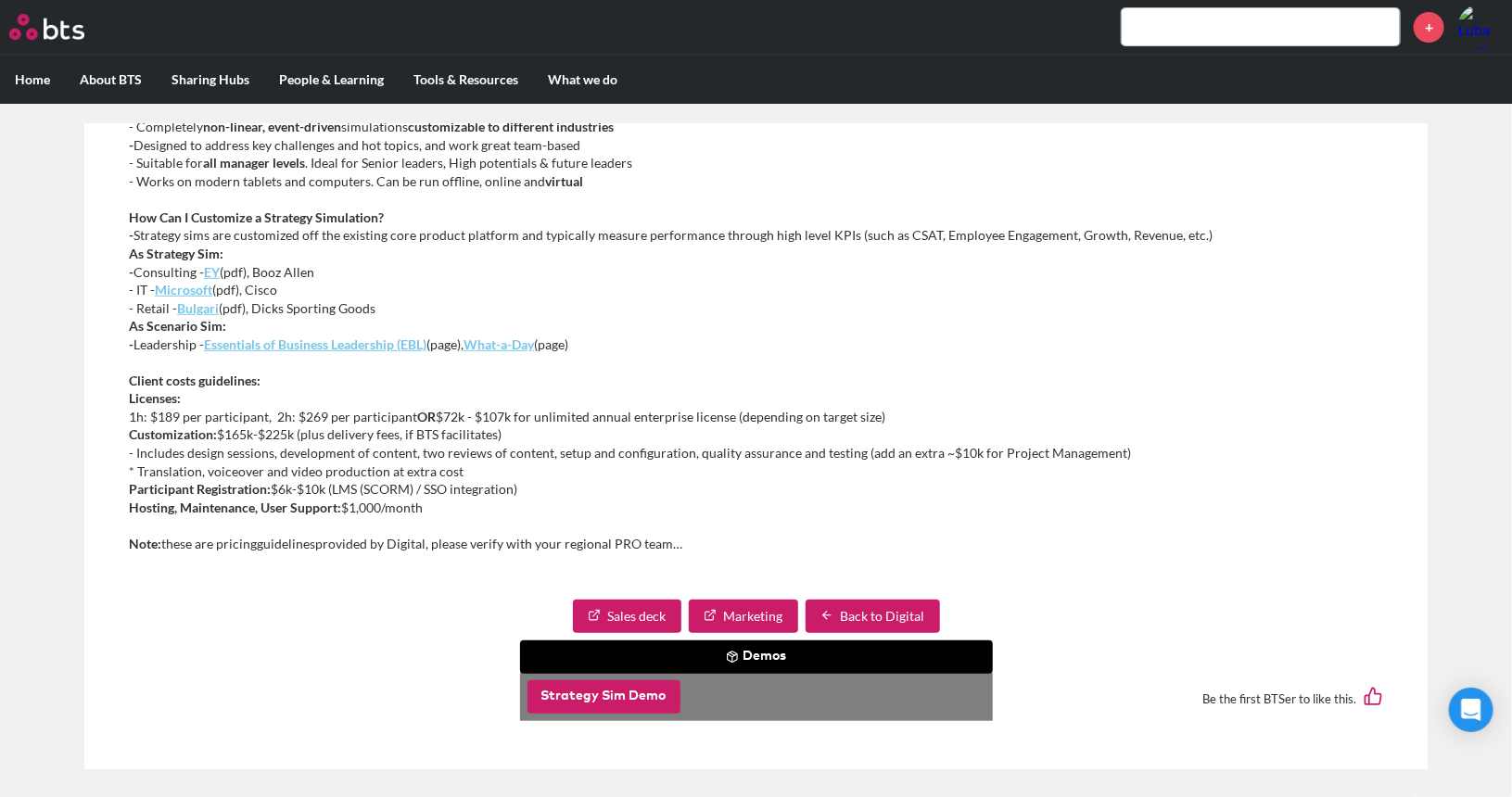 click on "Strategy Sim Demo" at bounding box center [604, 697] 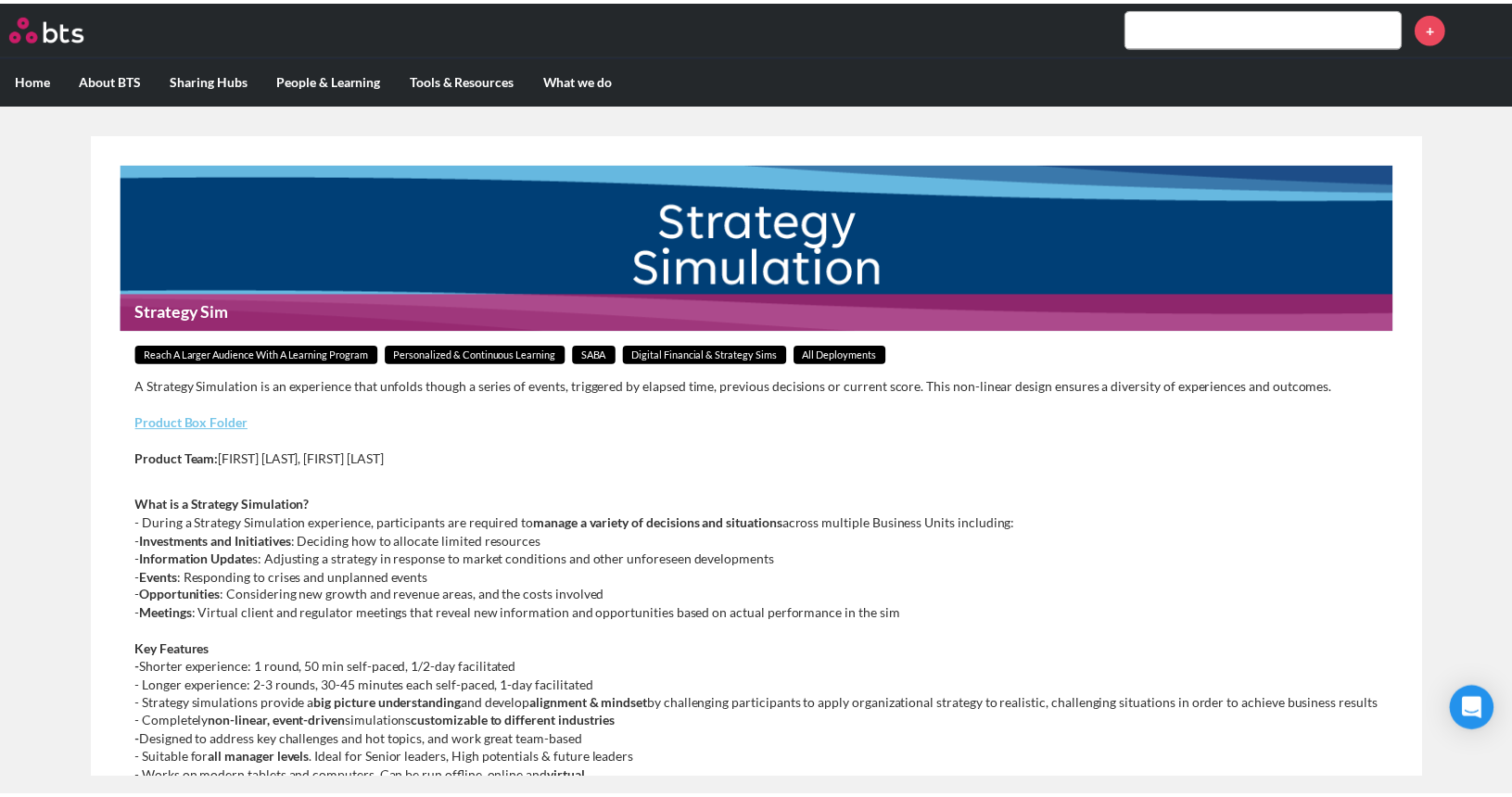 scroll, scrollTop: 0, scrollLeft: 0, axis: both 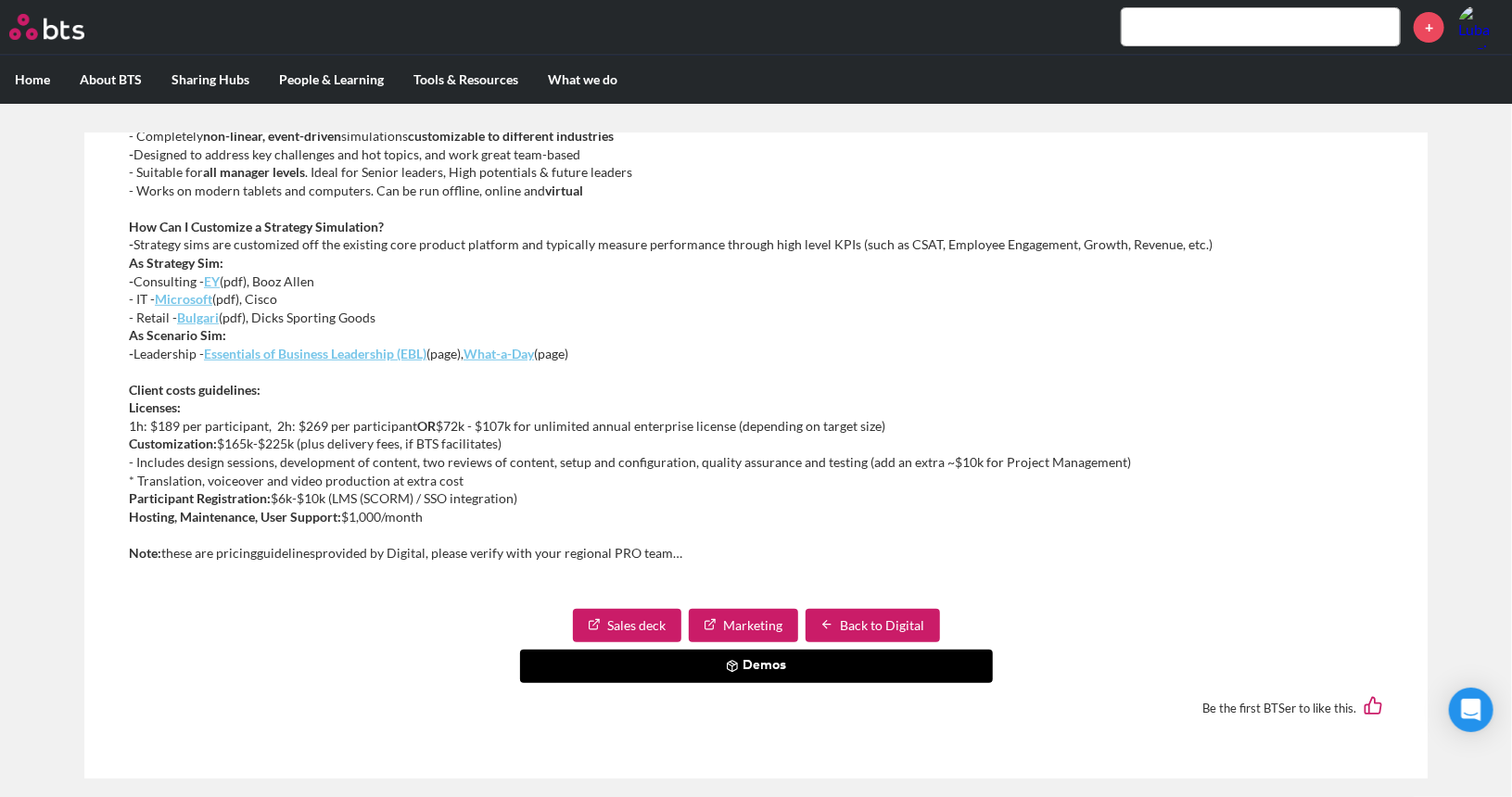 click on "Demos" at bounding box center (756, 666) 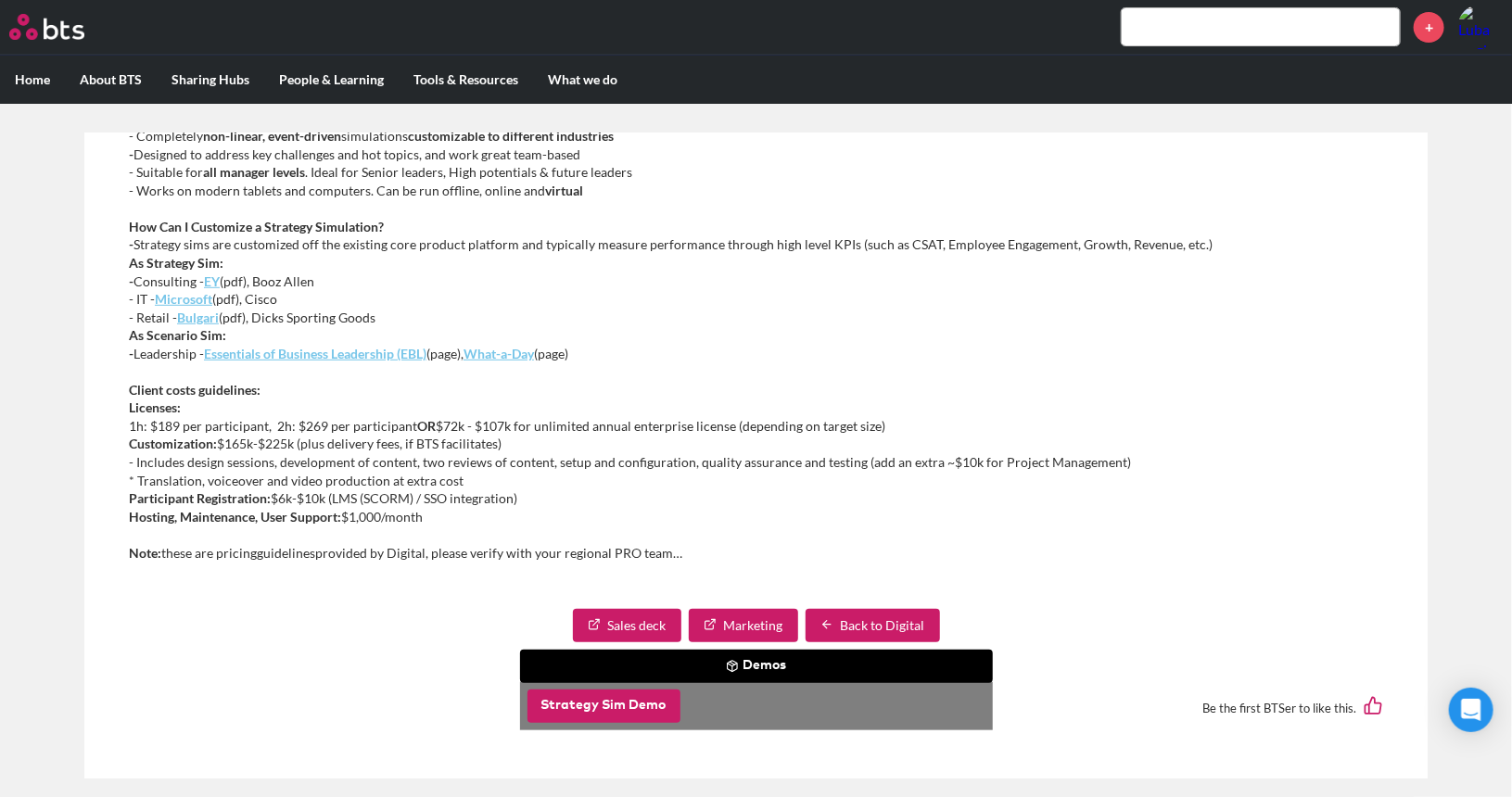 click on "Strategy Sim Demo" at bounding box center [604, 706] 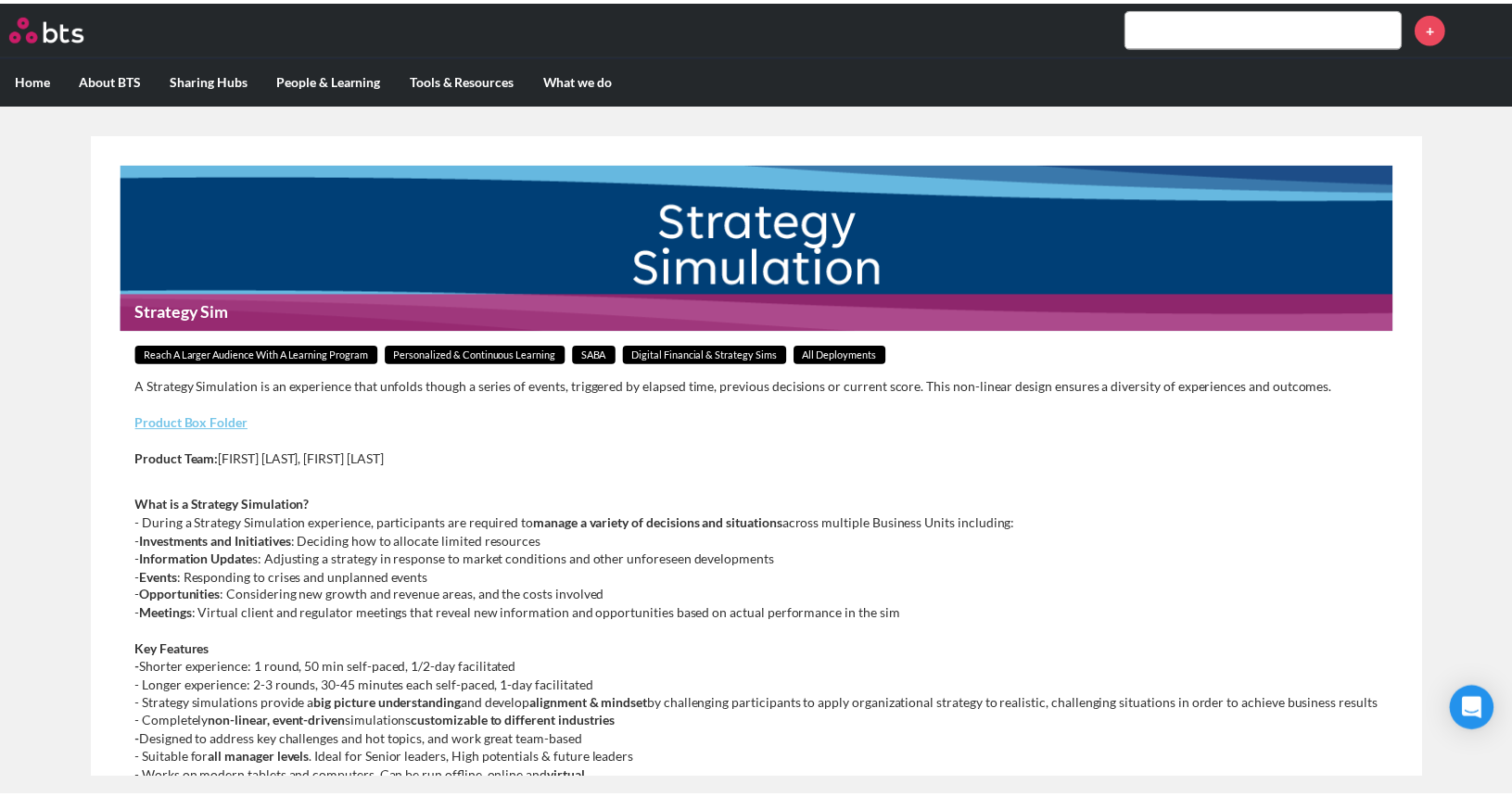 scroll, scrollTop: 0, scrollLeft: 0, axis: both 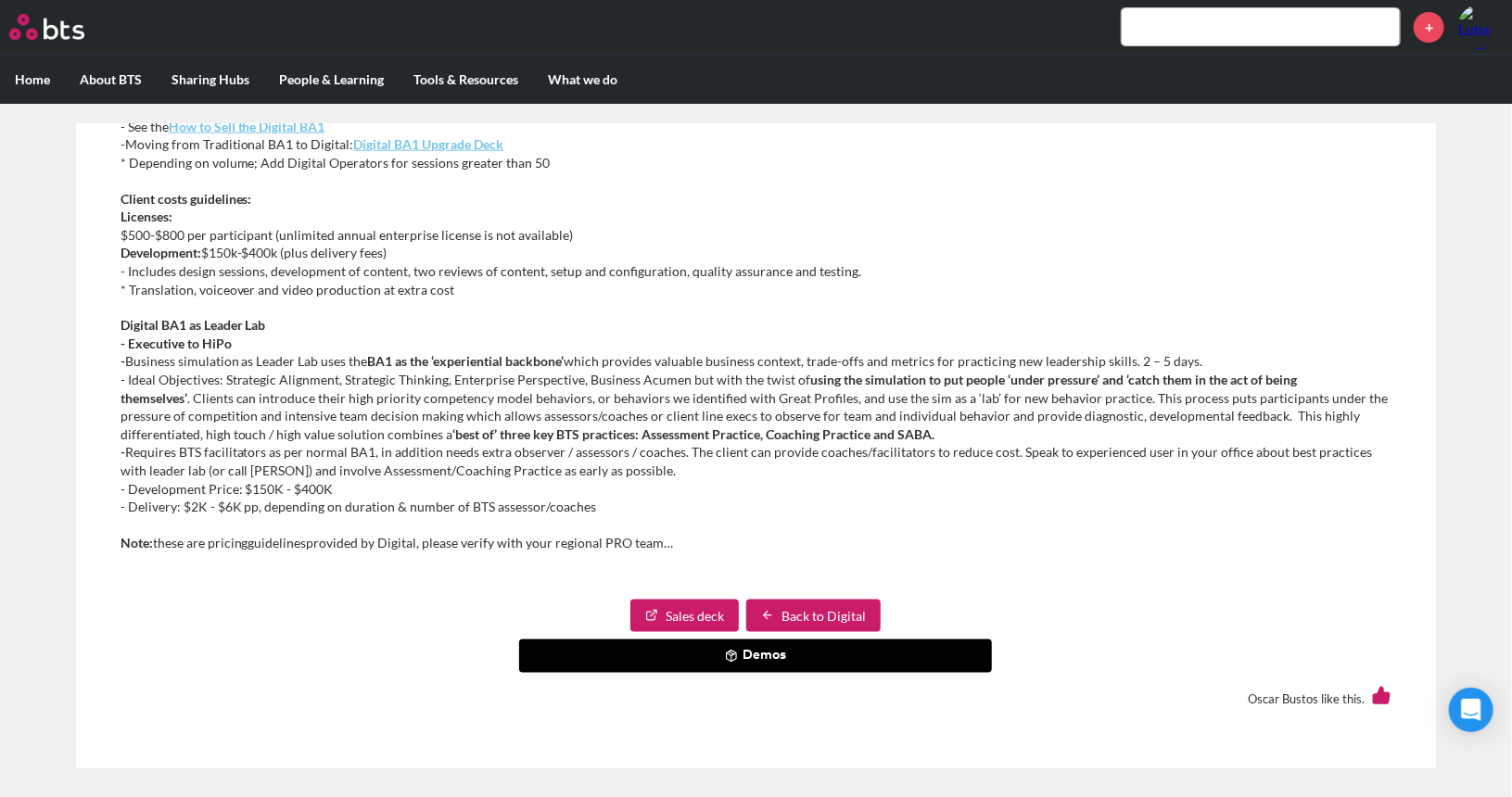 click at bounding box center (731, 656) 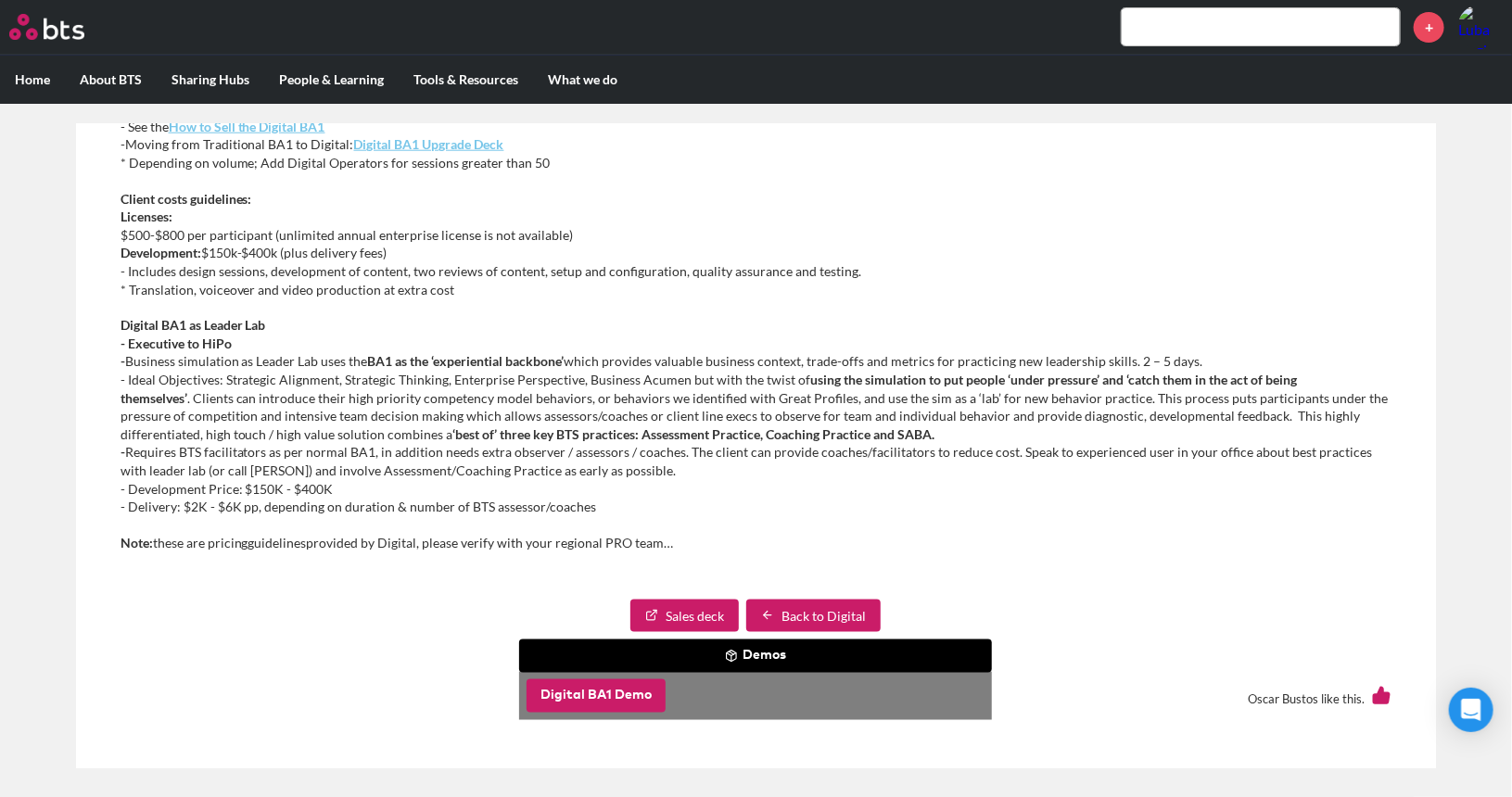 click on "Digital BA1 Demo" at bounding box center (596, 696) 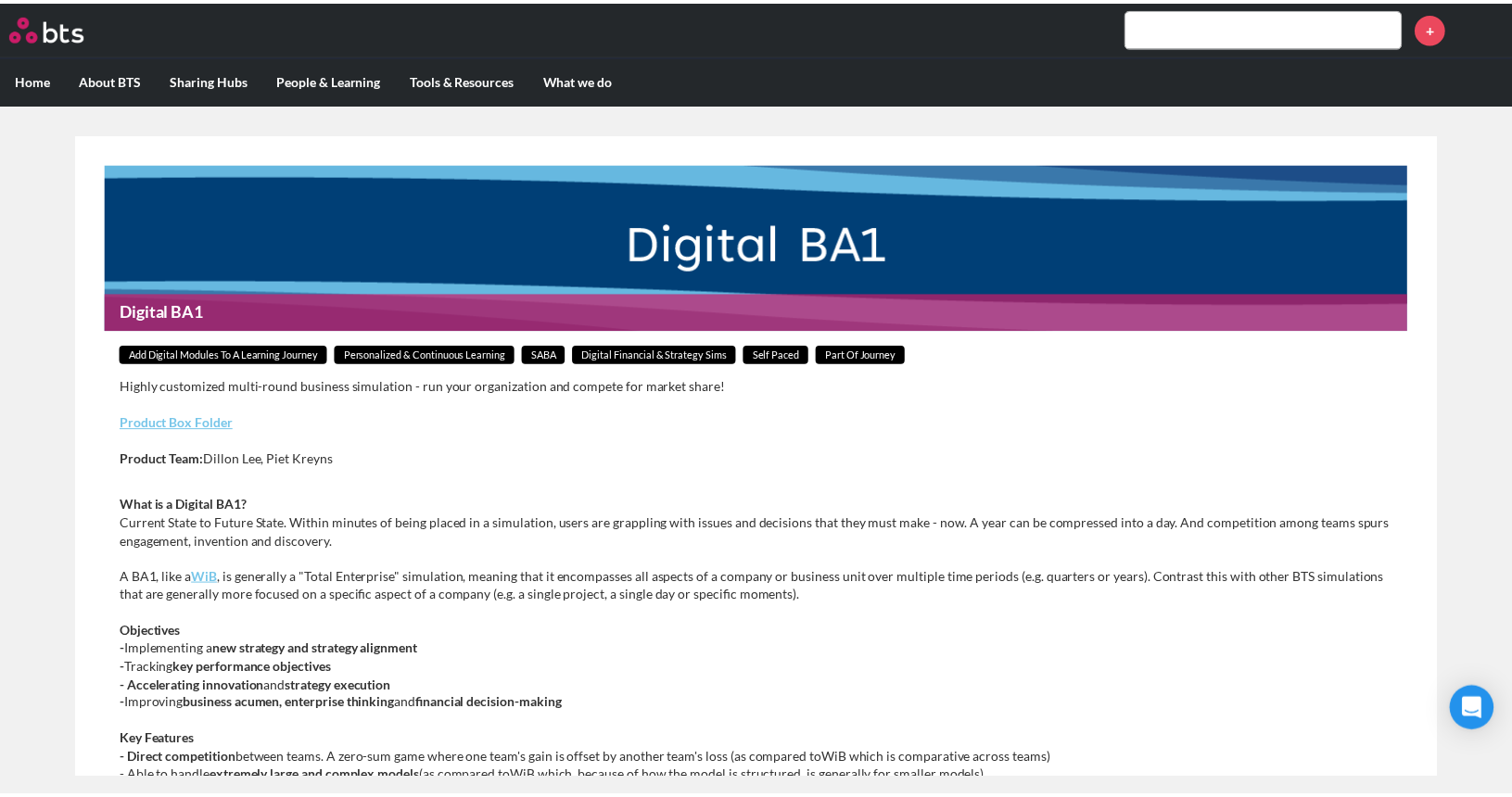 scroll, scrollTop: 0, scrollLeft: 0, axis: both 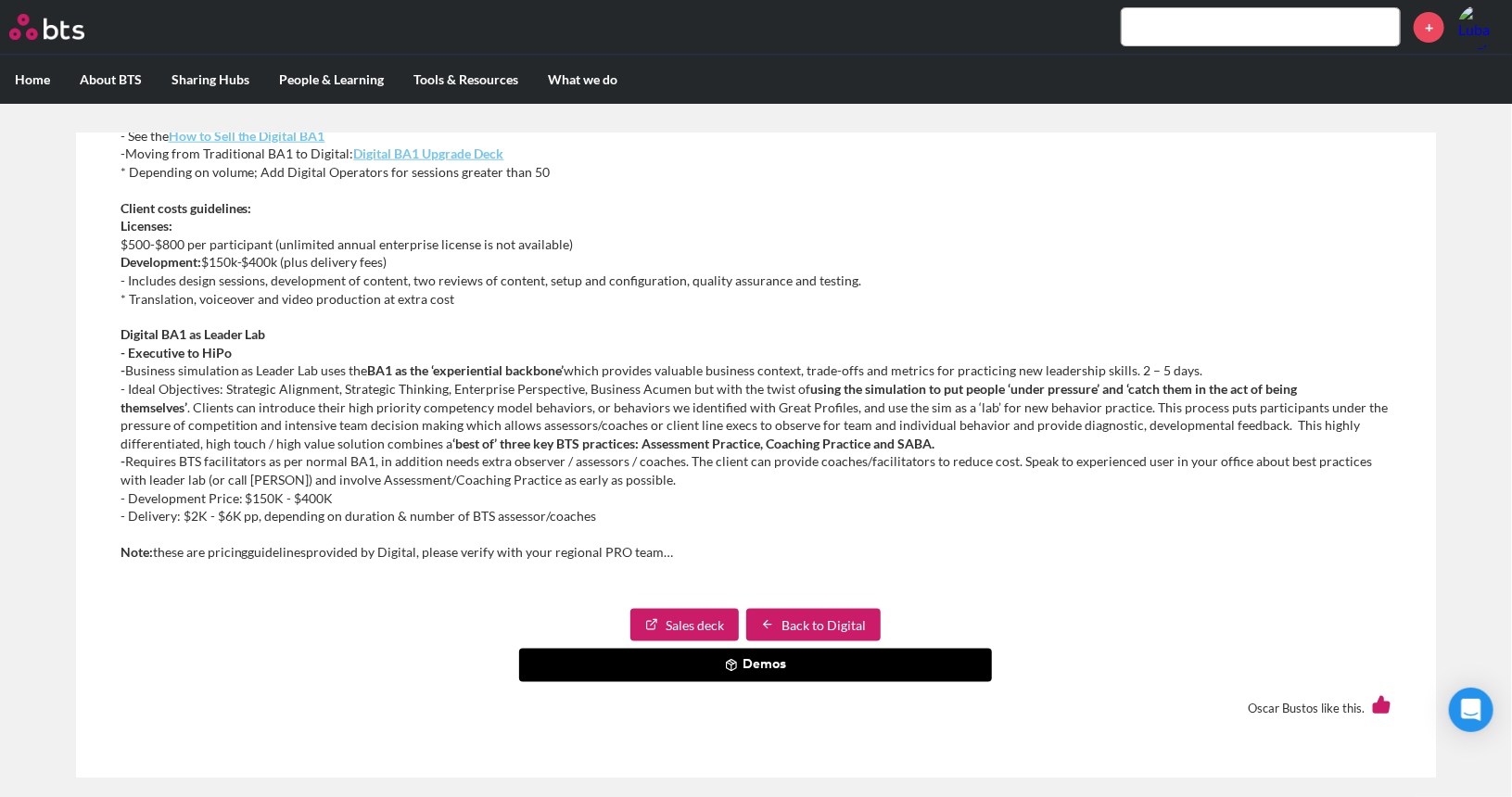 click on "Demos" at bounding box center (756, 665) 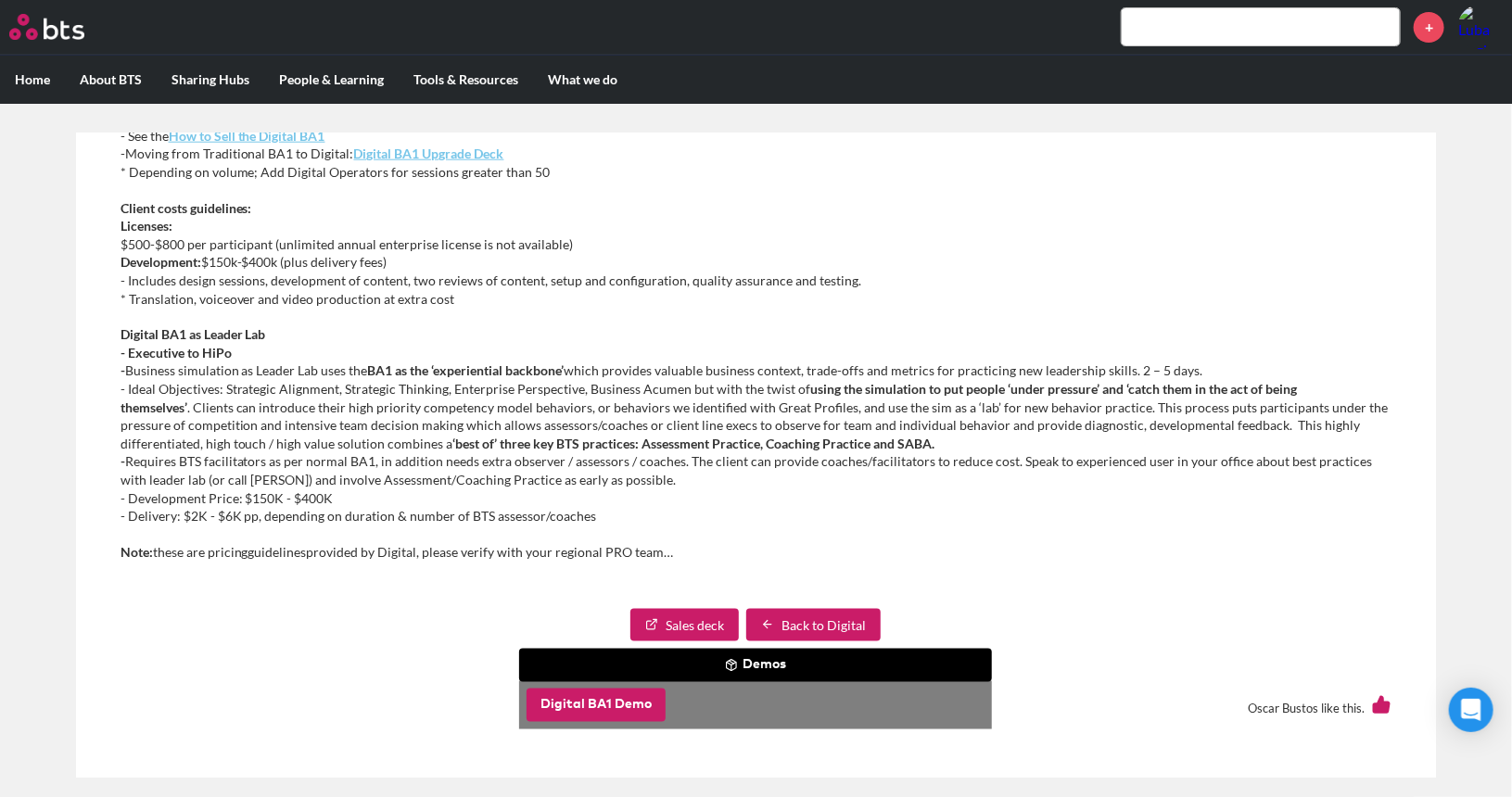 click on "Digital BA1 Demo" at bounding box center (596, 705) 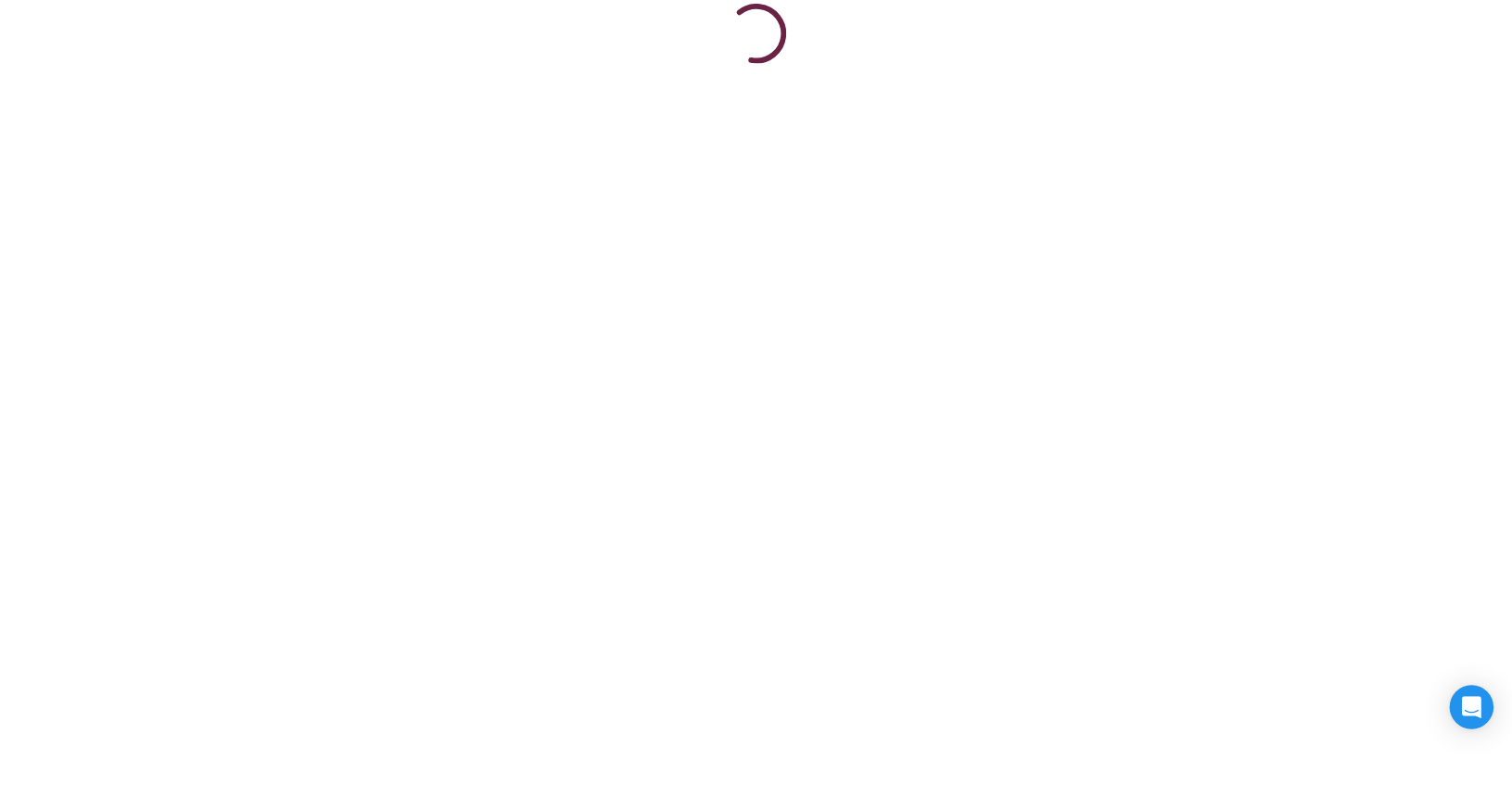 scroll, scrollTop: 0, scrollLeft: 0, axis: both 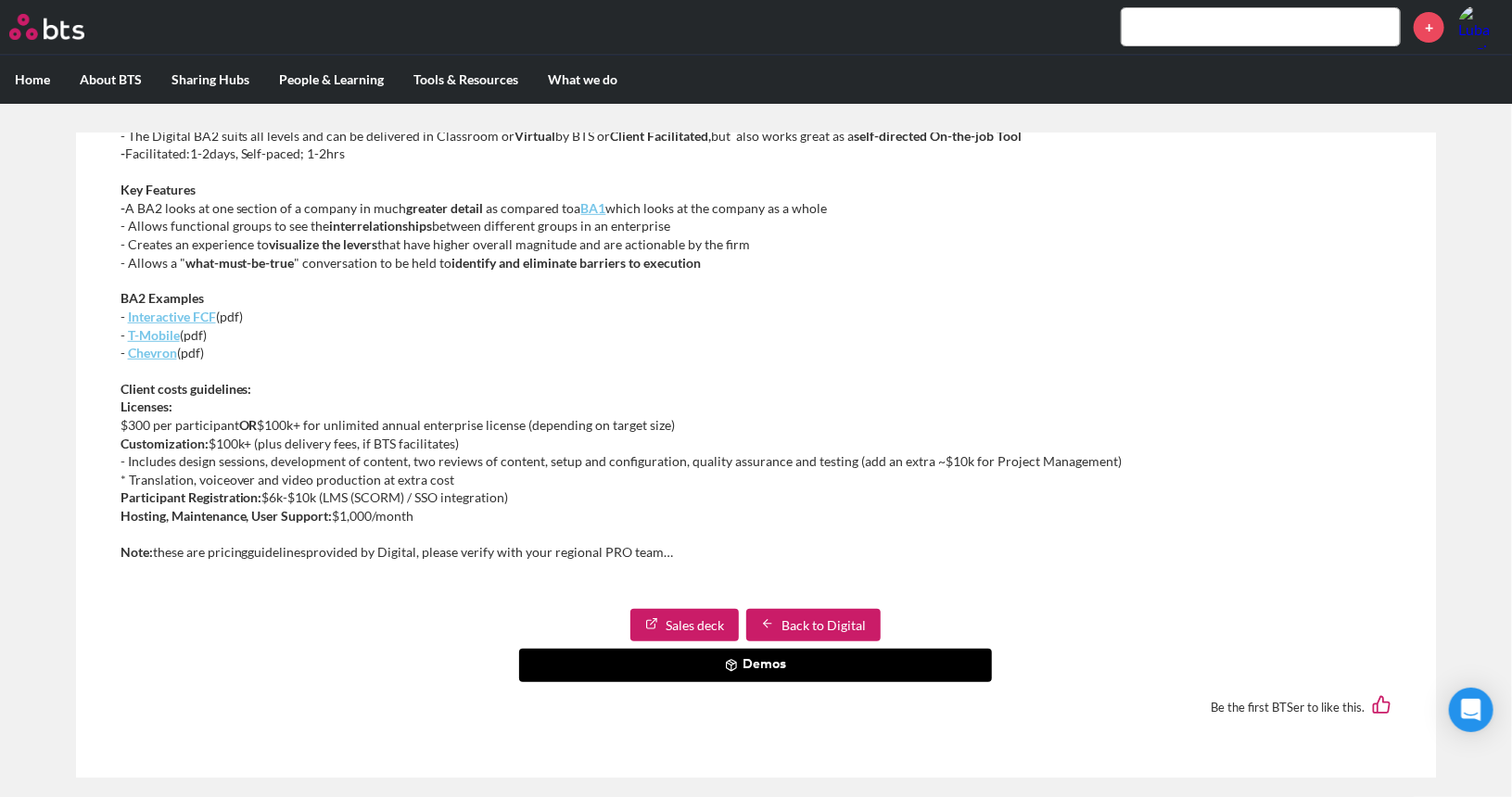 click on "Demos" at bounding box center (756, 665) 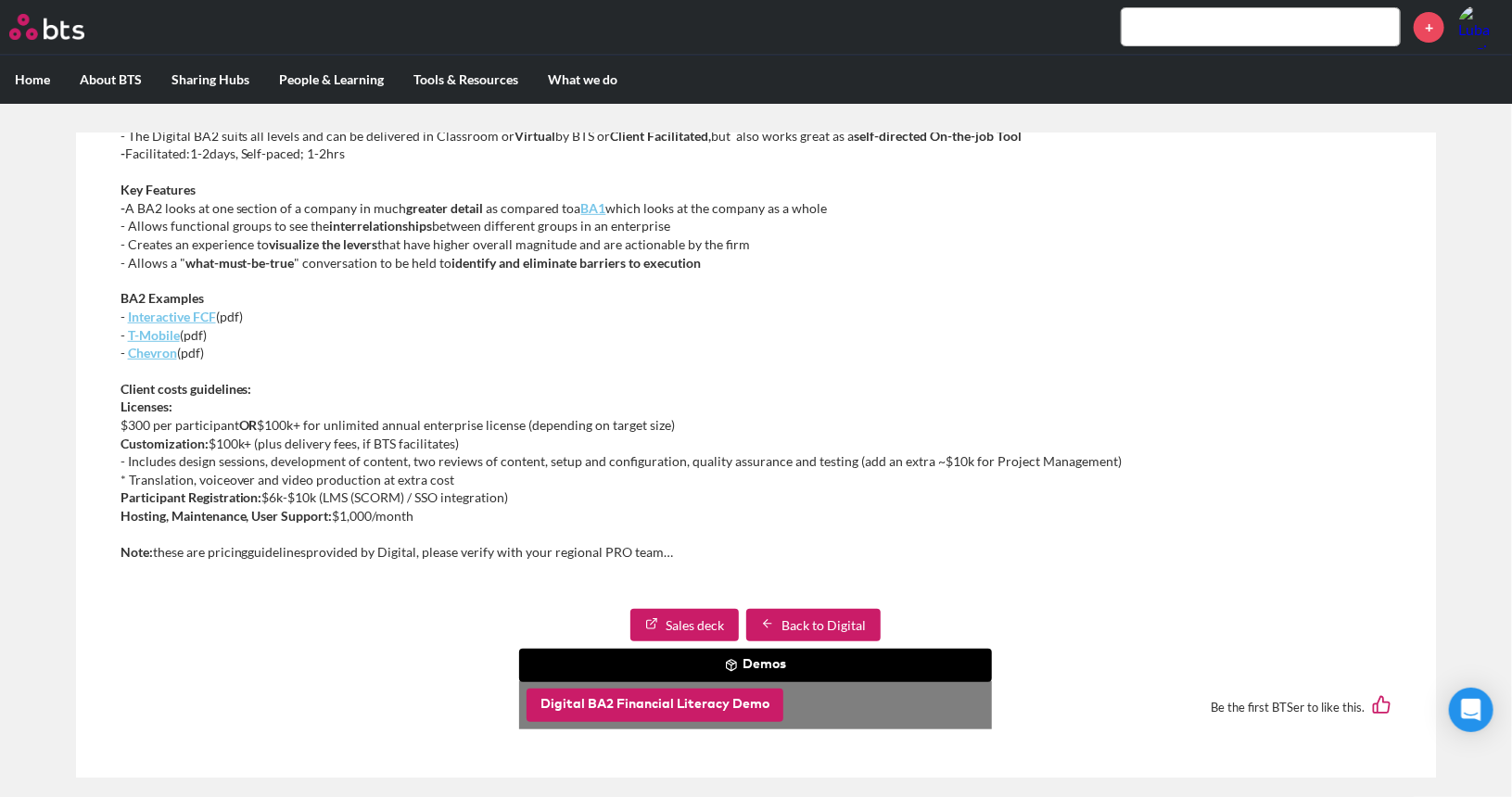 click on "Digital BA2 Financial Literacy Demo" at bounding box center [654, 705] 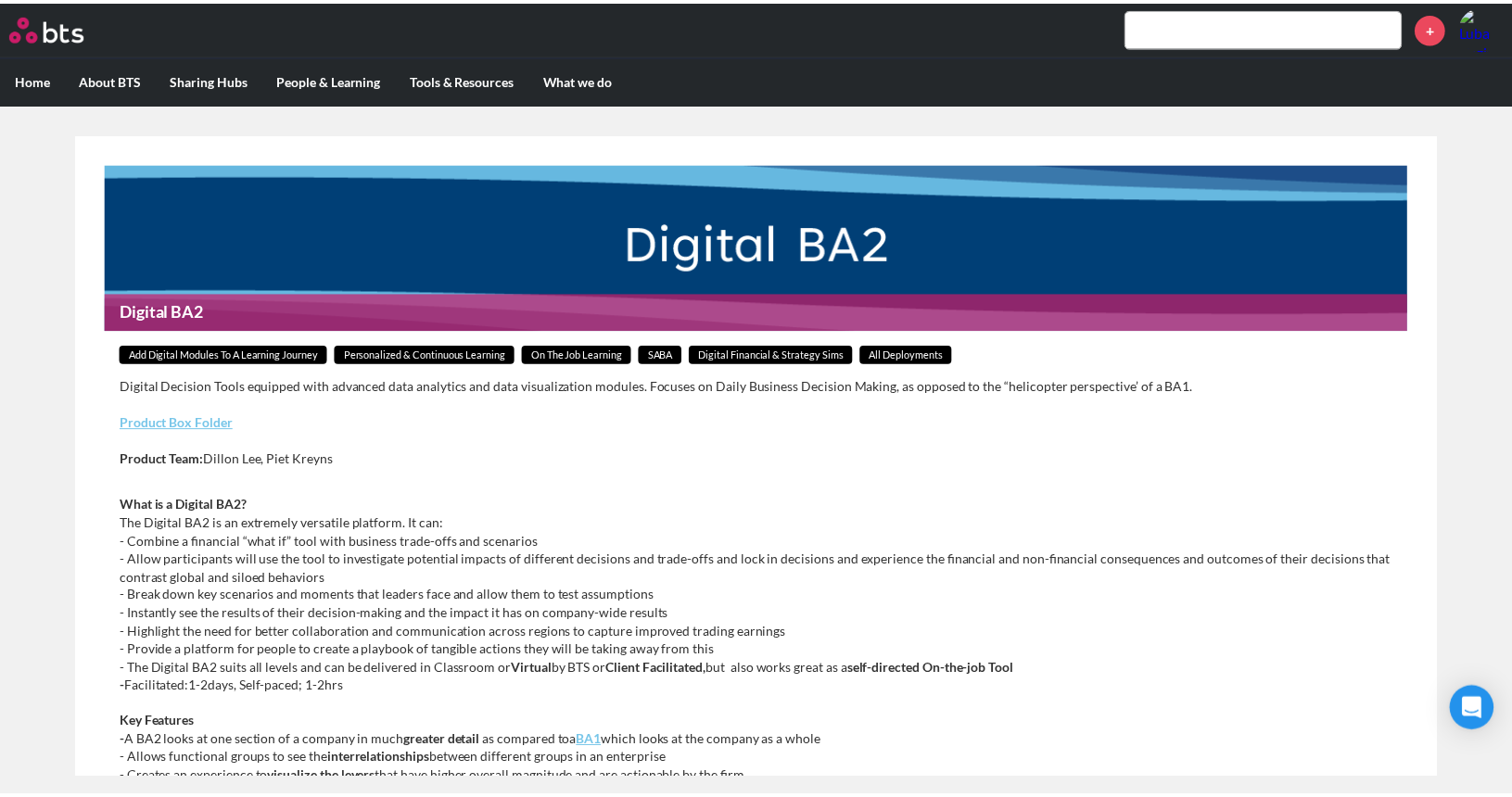 scroll, scrollTop: 0, scrollLeft: 0, axis: both 